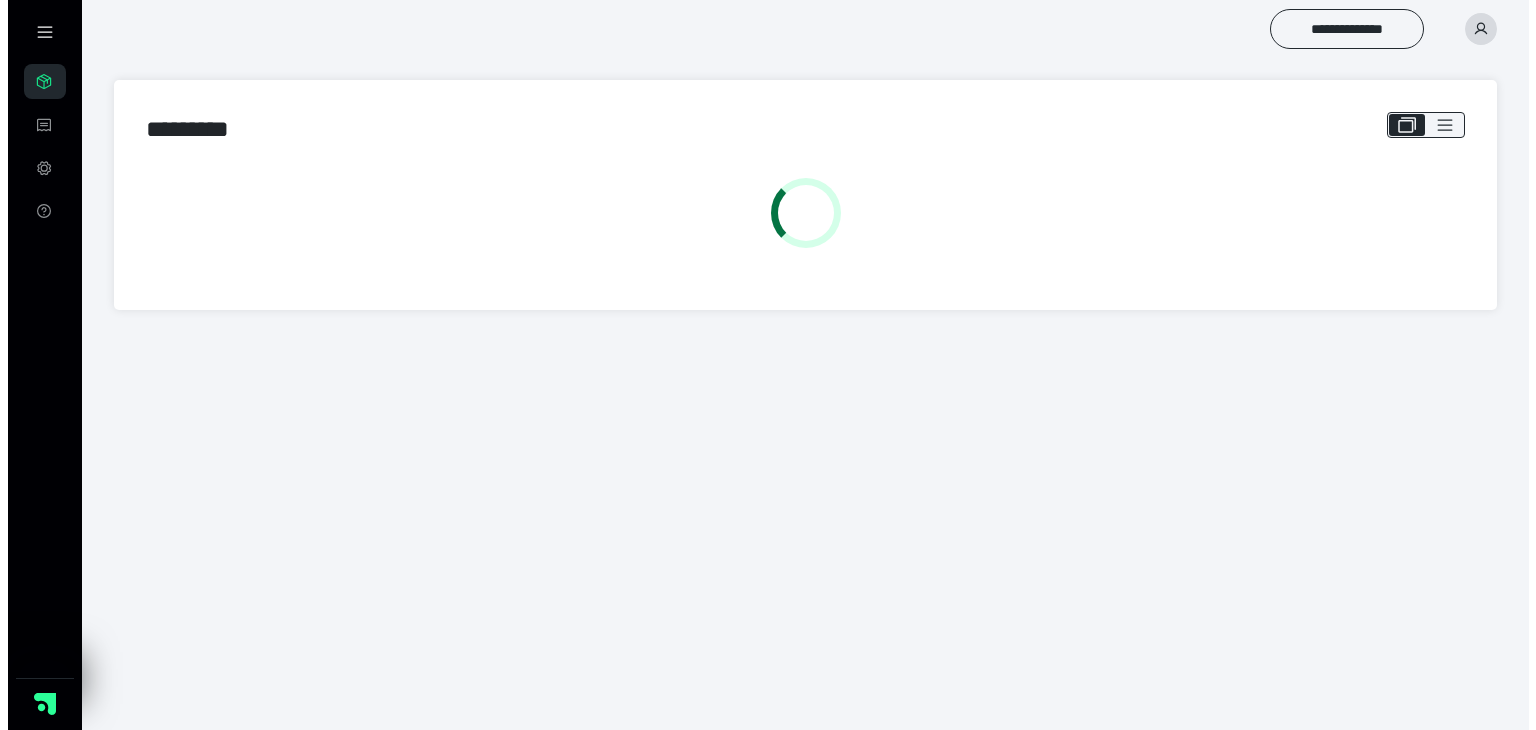 scroll, scrollTop: 0, scrollLeft: 0, axis: both 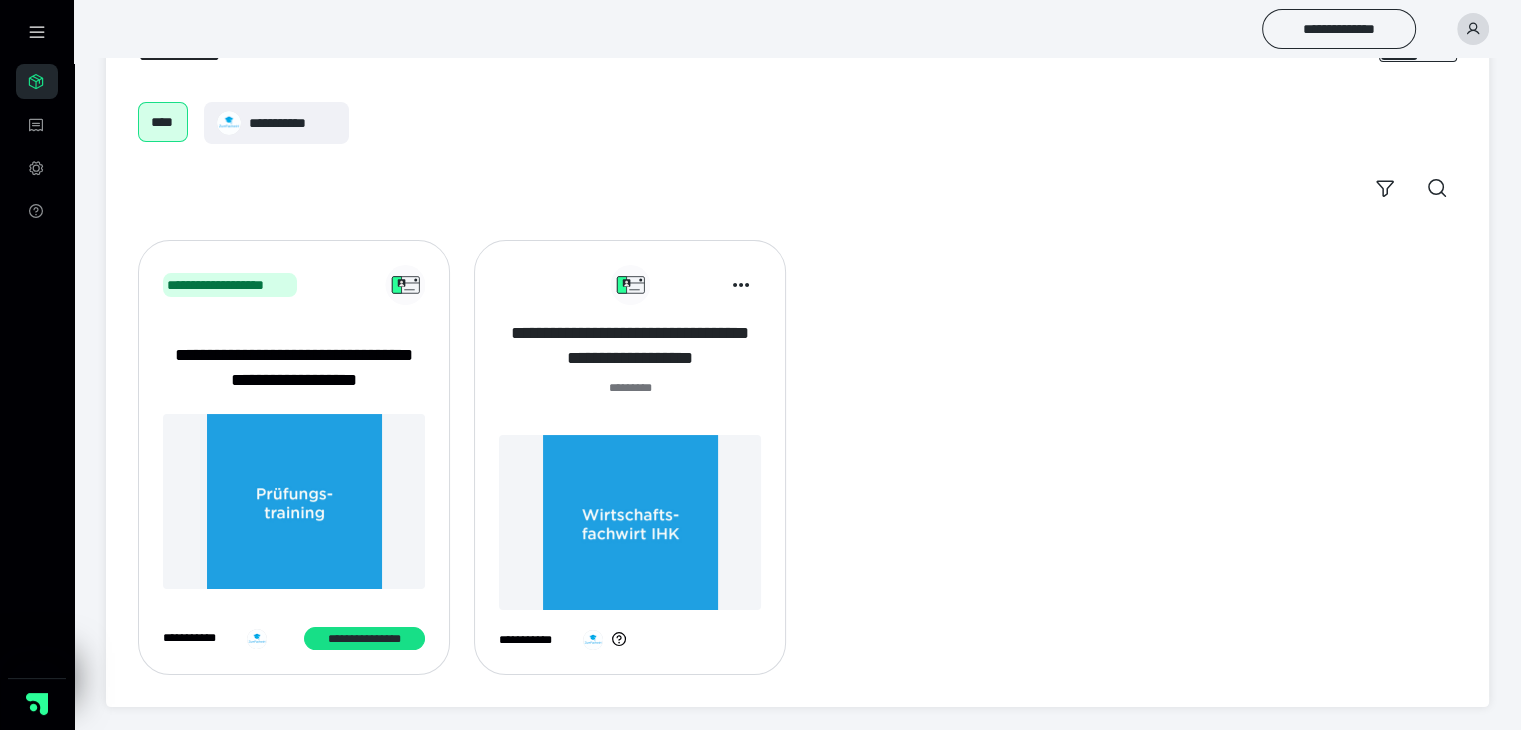click on "**********" at bounding box center [630, 346] 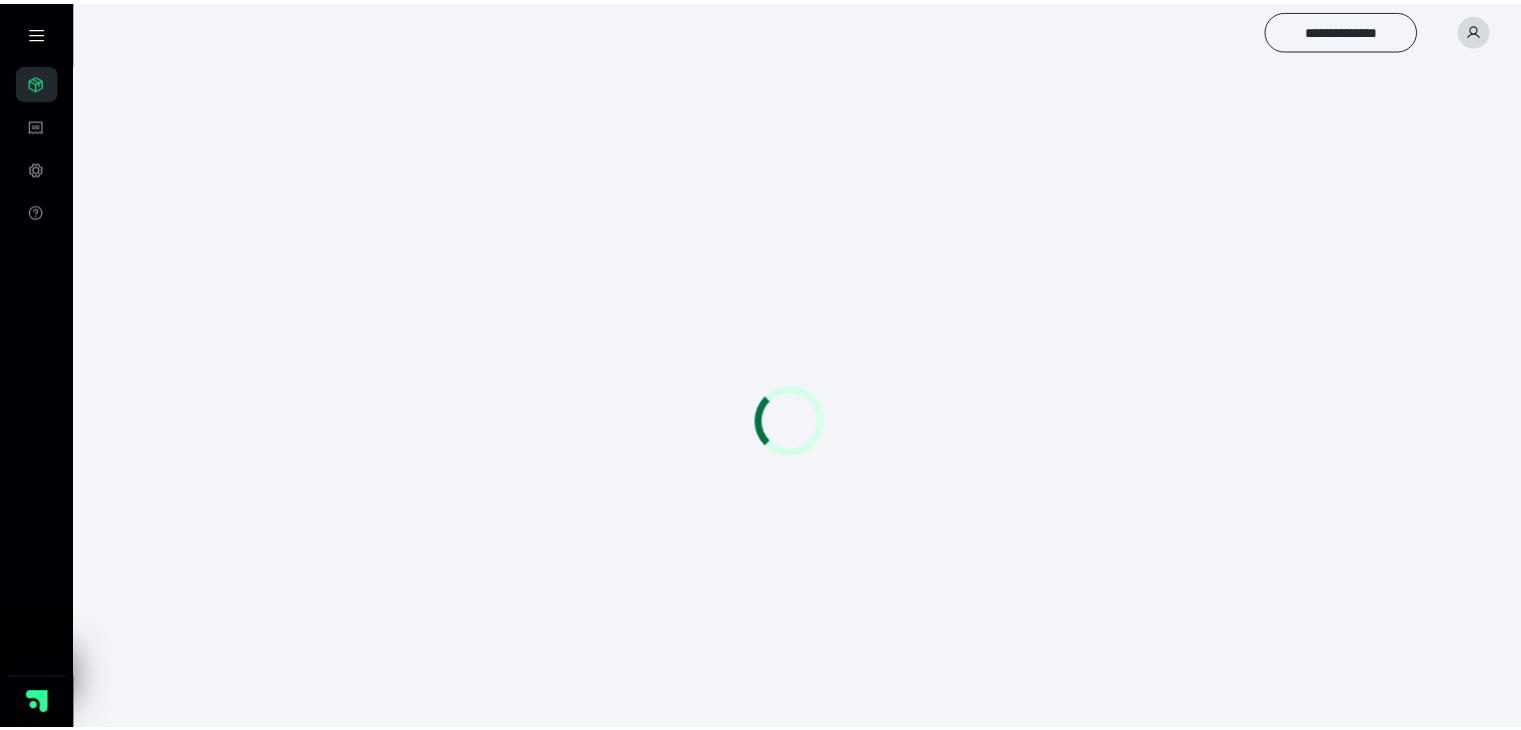 scroll, scrollTop: 0, scrollLeft: 0, axis: both 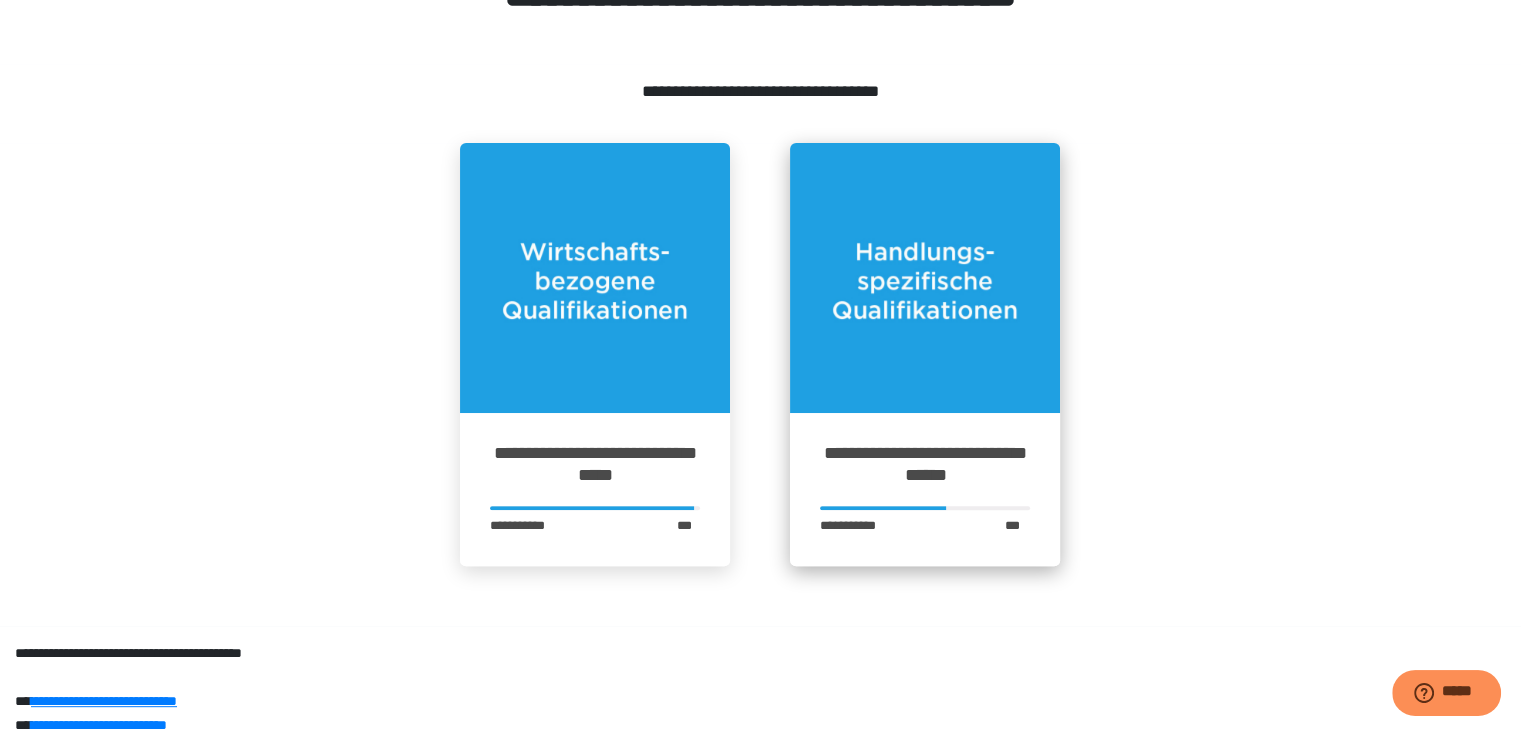 click at bounding box center (925, 278) 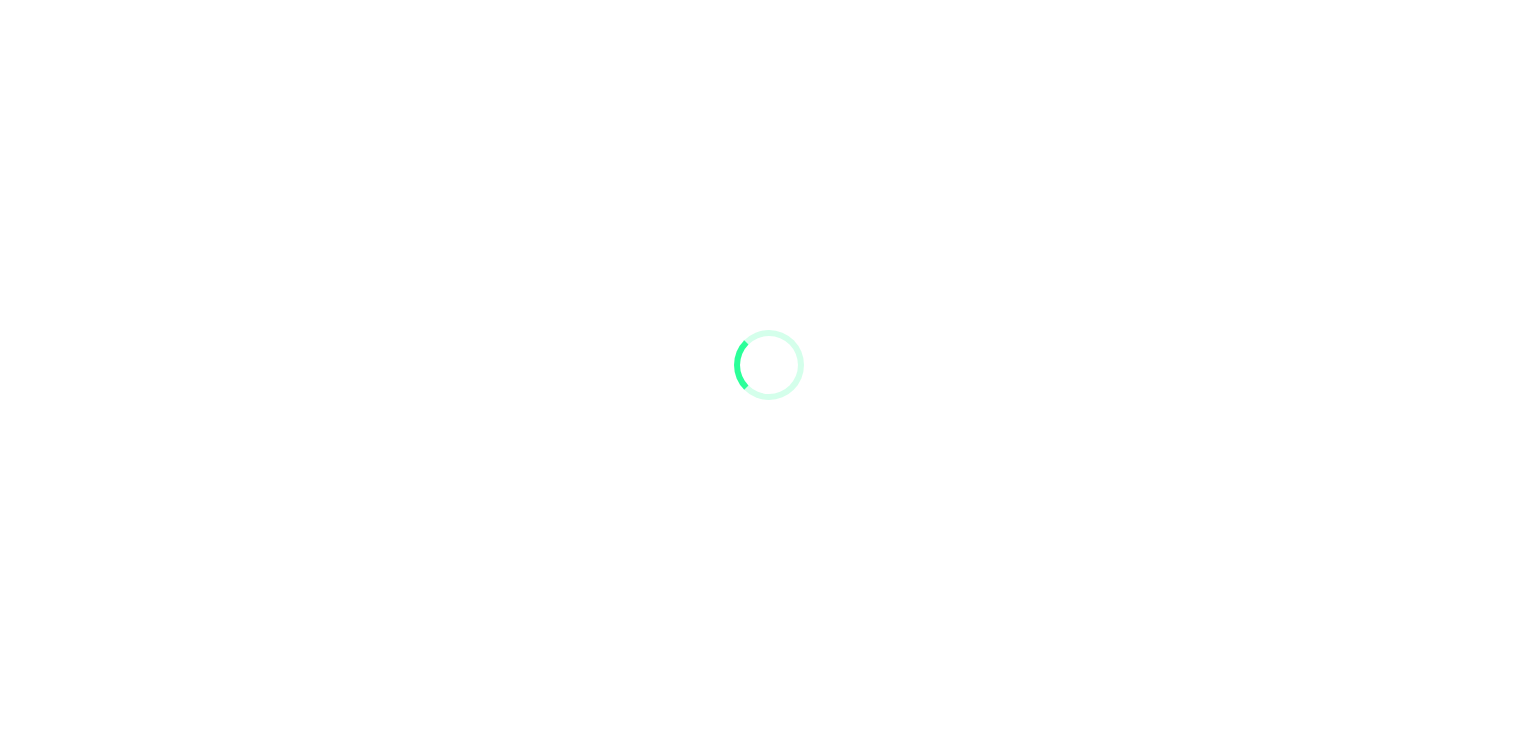 scroll, scrollTop: 0, scrollLeft: 0, axis: both 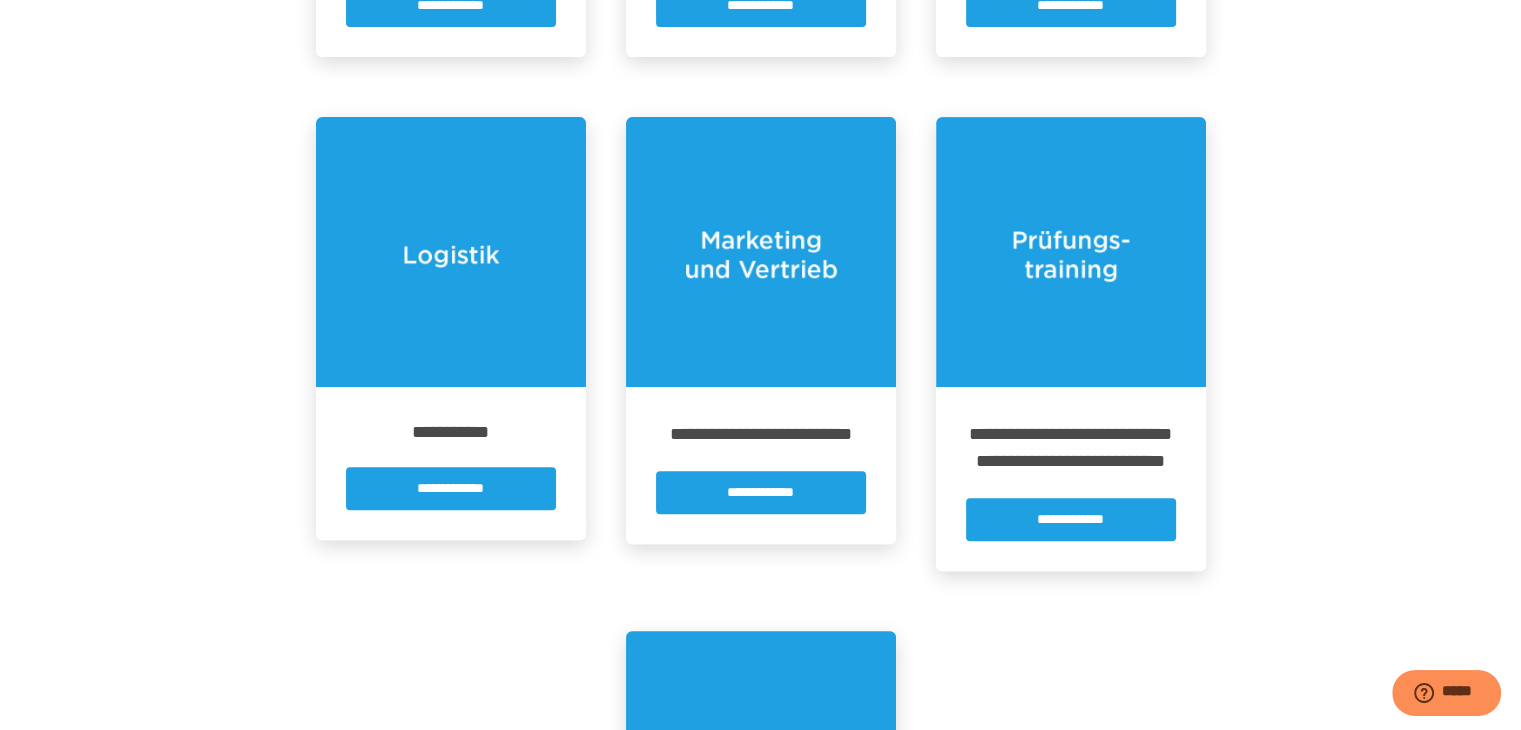 click on "**********" at bounding box center (451, 463) 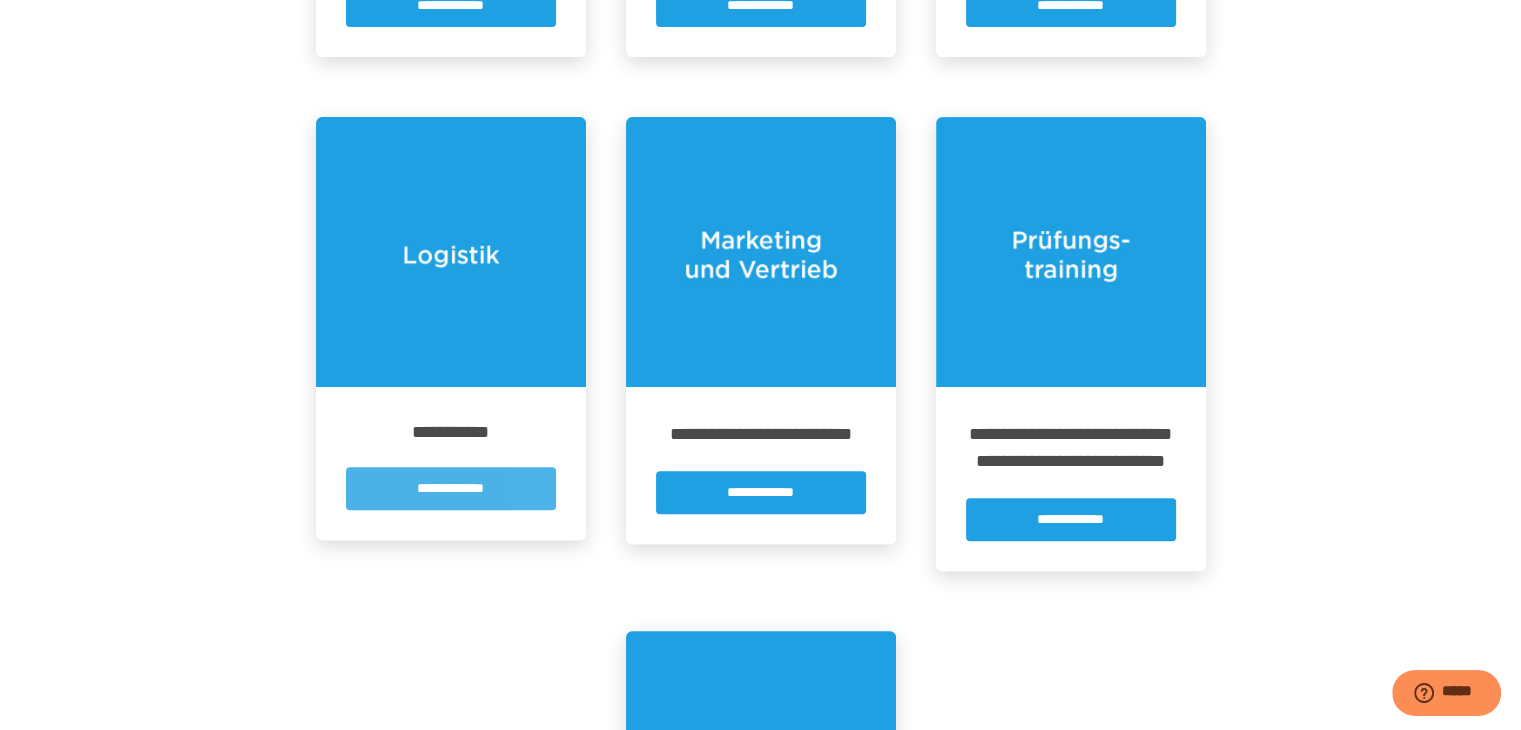 click on "**********" at bounding box center [451, 488] 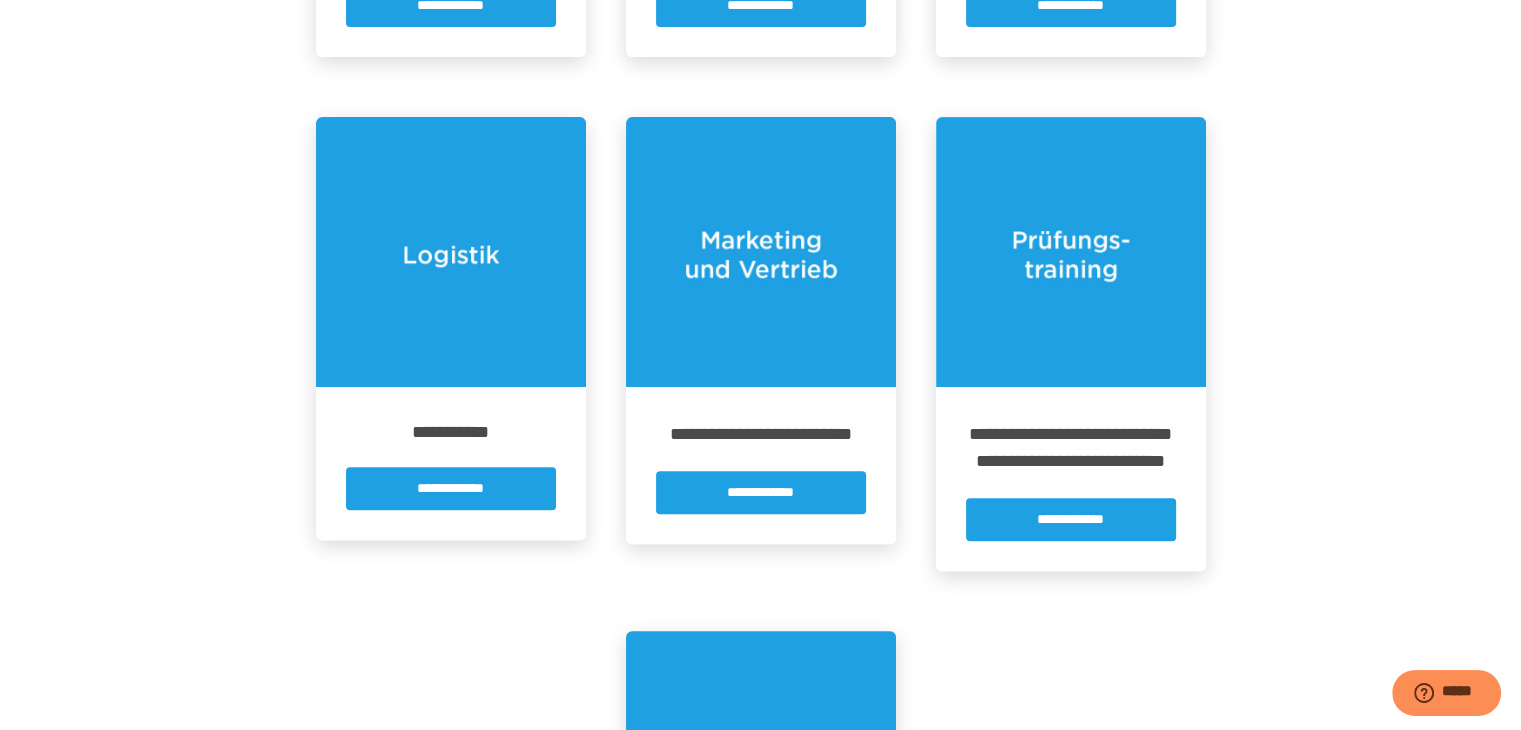 scroll, scrollTop: 0, scrollLeft: 0, axis: both 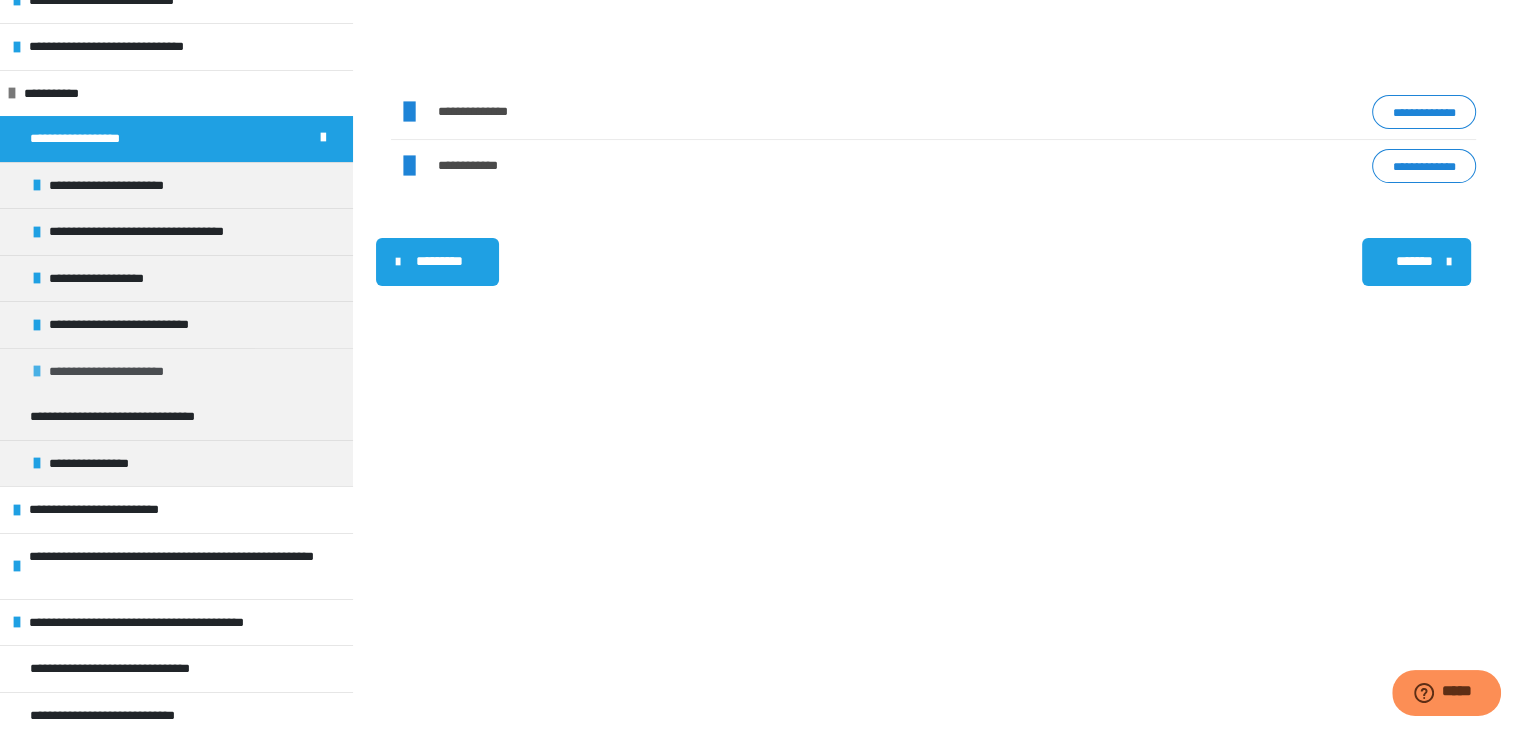 click on "**********" at bounding box center (176, 371) 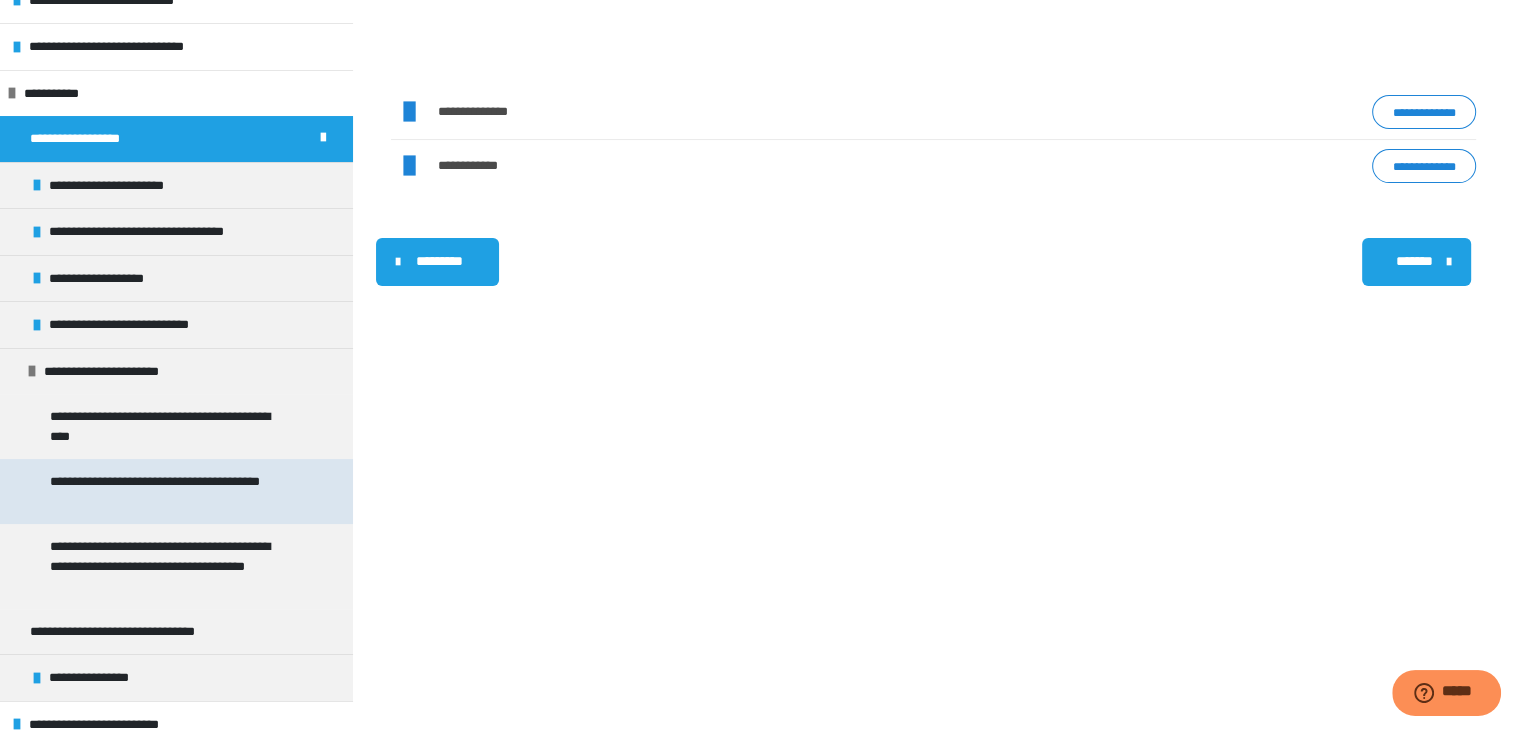 click on "**********" at bounding box center (171, 491) 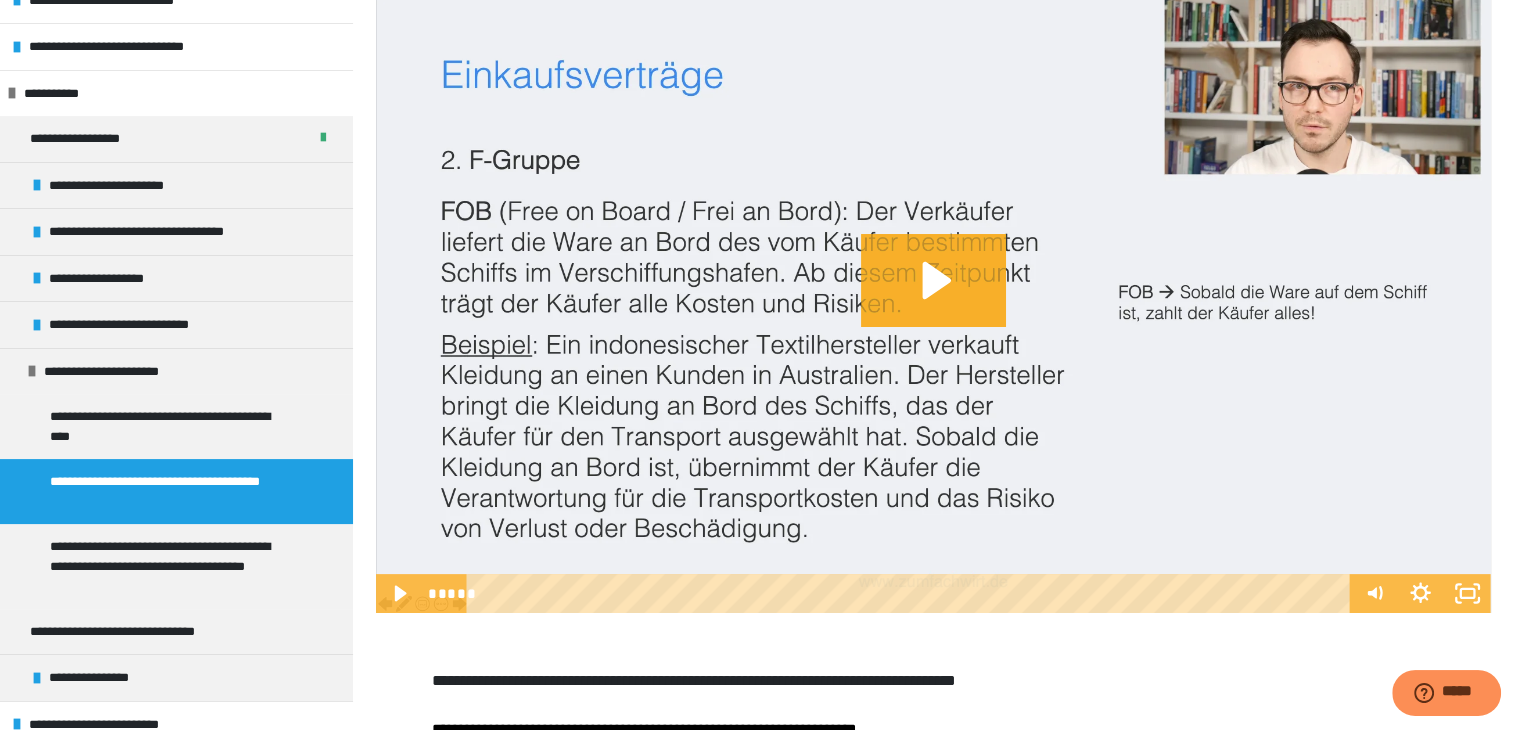 scroll, scrollTop: 210, scrollLeft: 0, axis: vertical 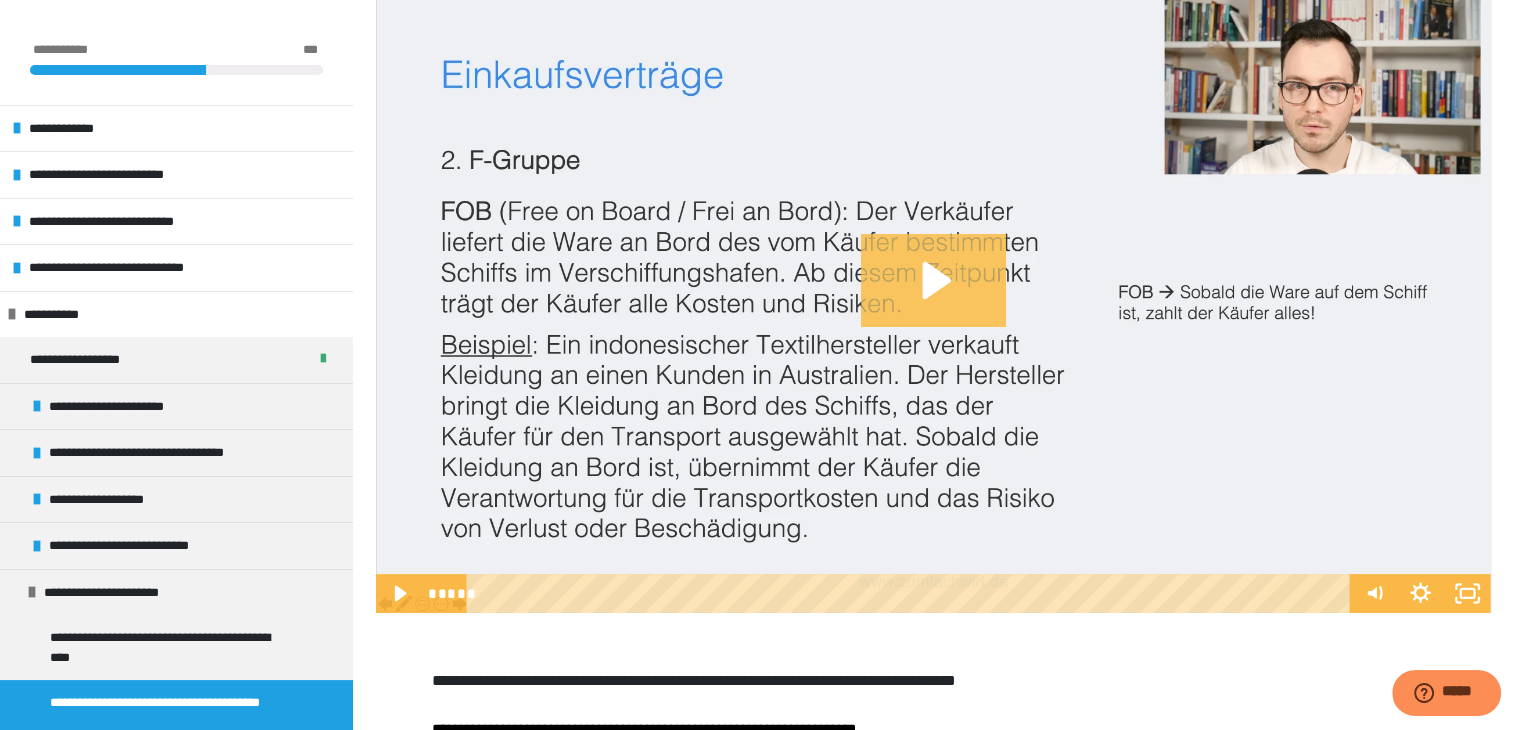 click 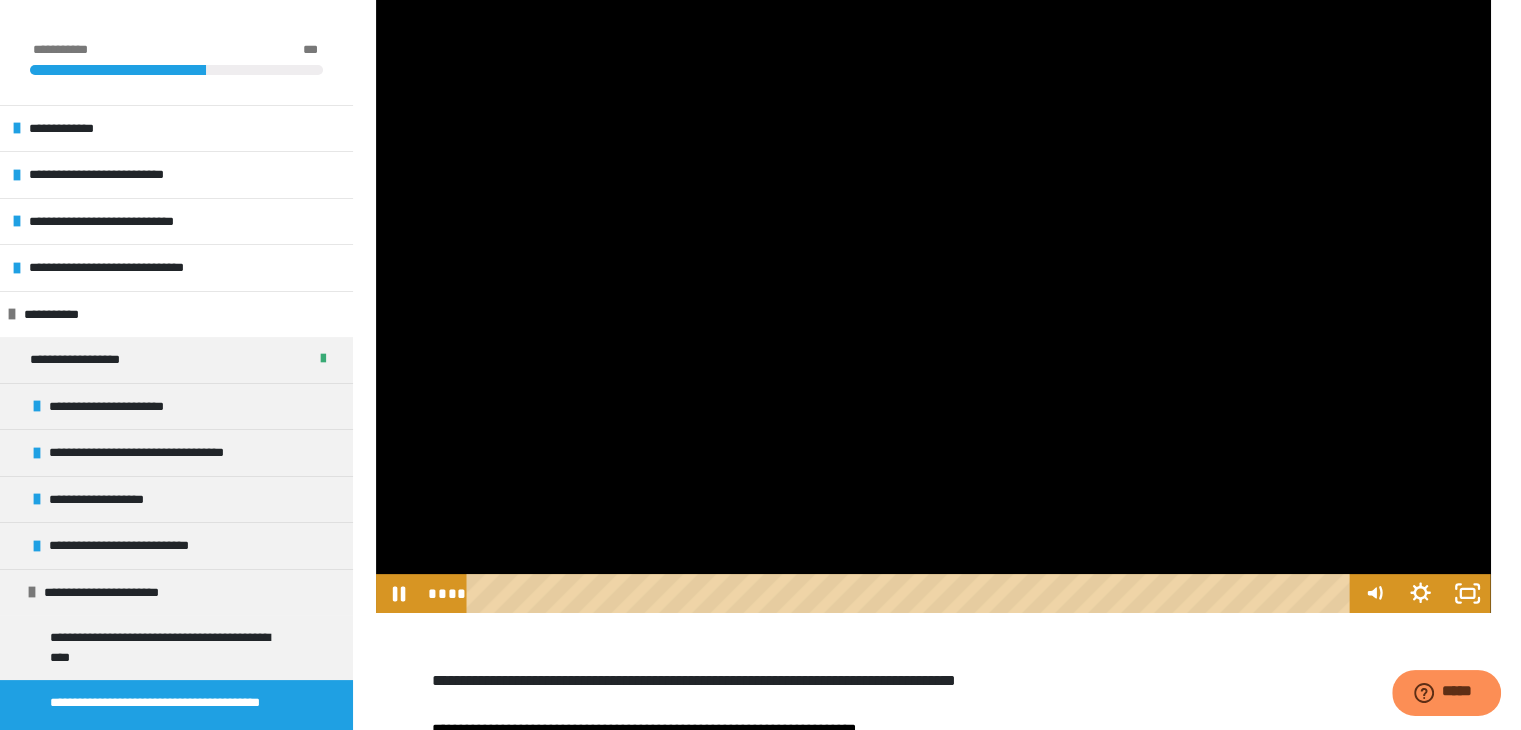 drag, startPoint x: 490, startPoint y: 595, endPoint x: 422, endPoint y: 611, distance: 69.856995 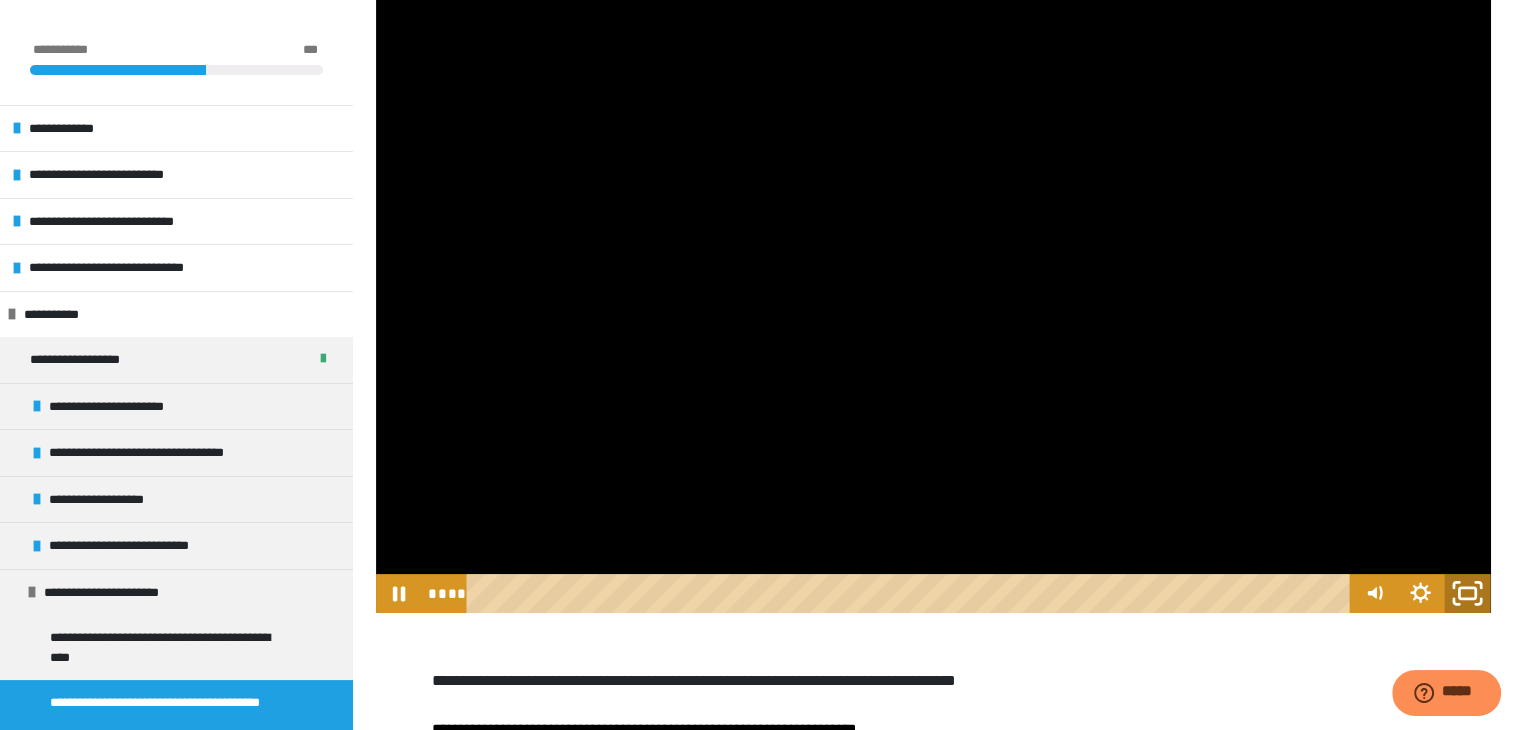 click 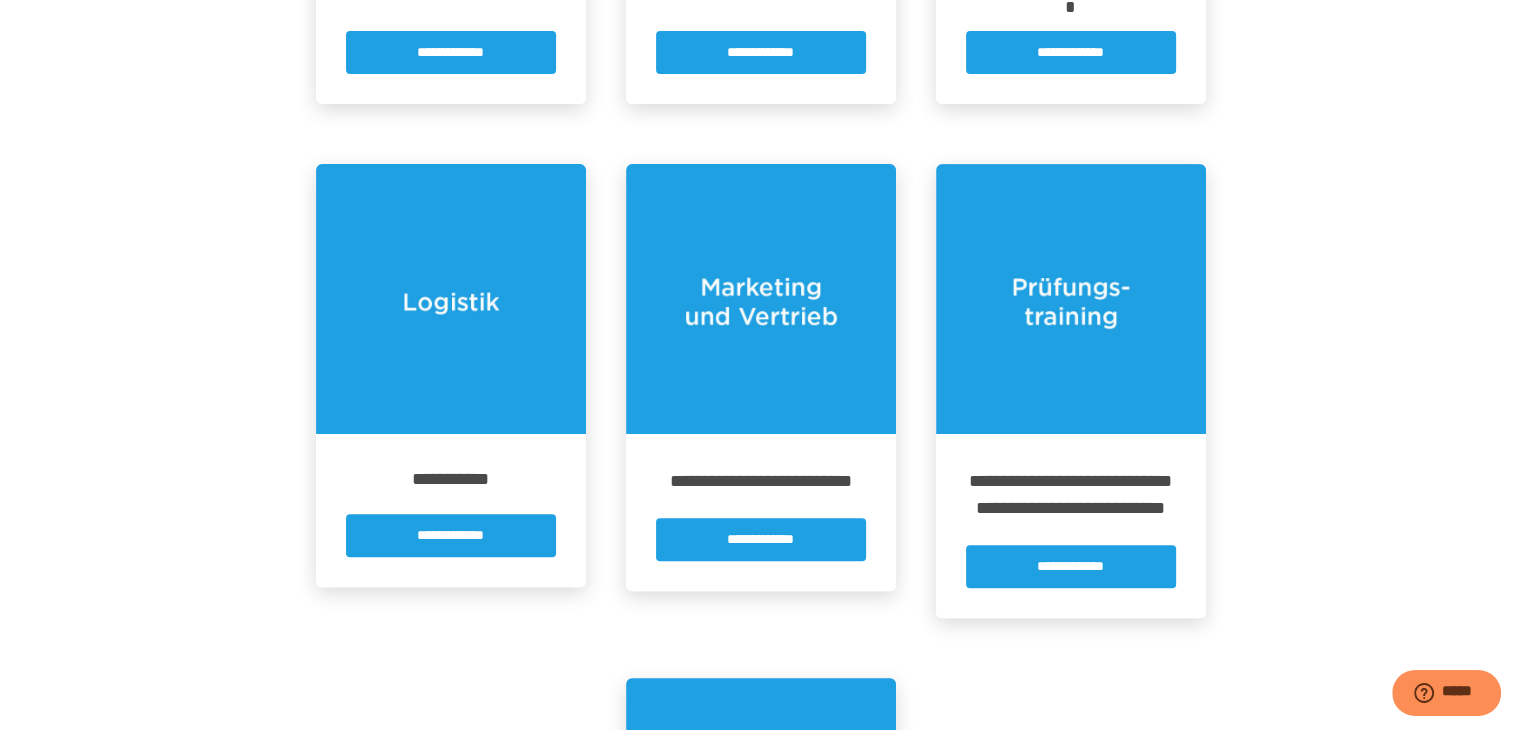 scroll, scrollTop: 800, scrollLeft: 0, axis: vertical 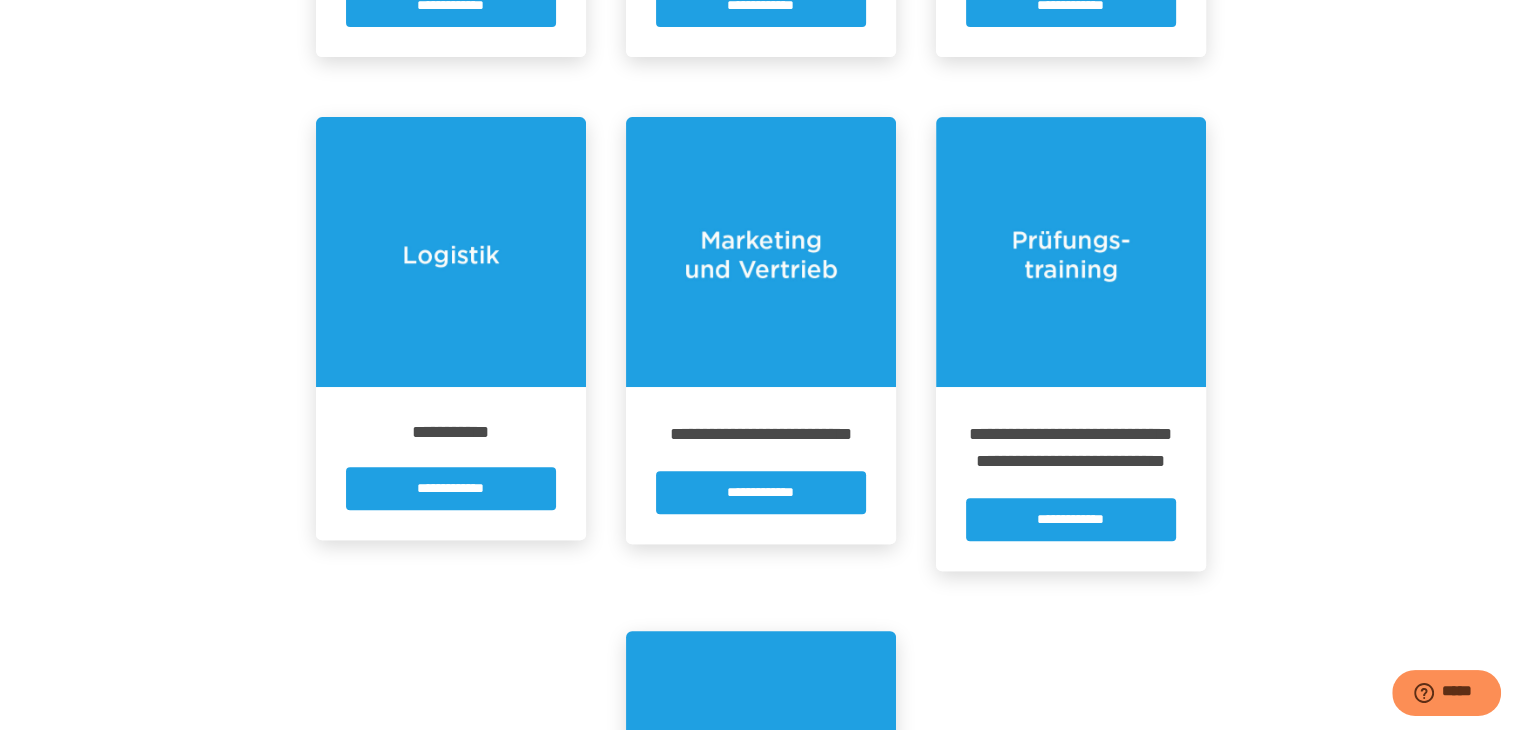 click on "**********" at bounding box center (760, 339) 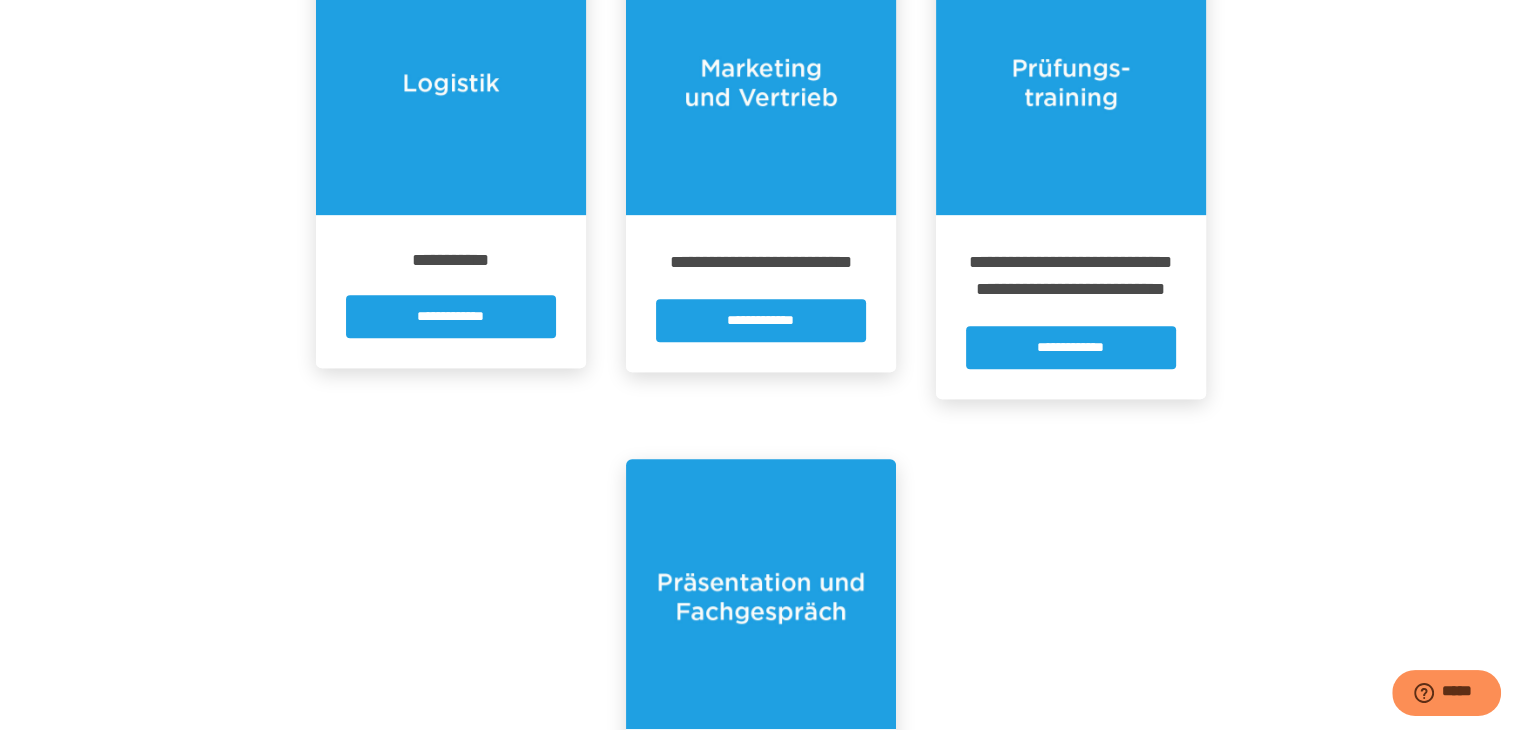 scroll, scrollTop: 1000, scrollLeft: 0, axis: vertical 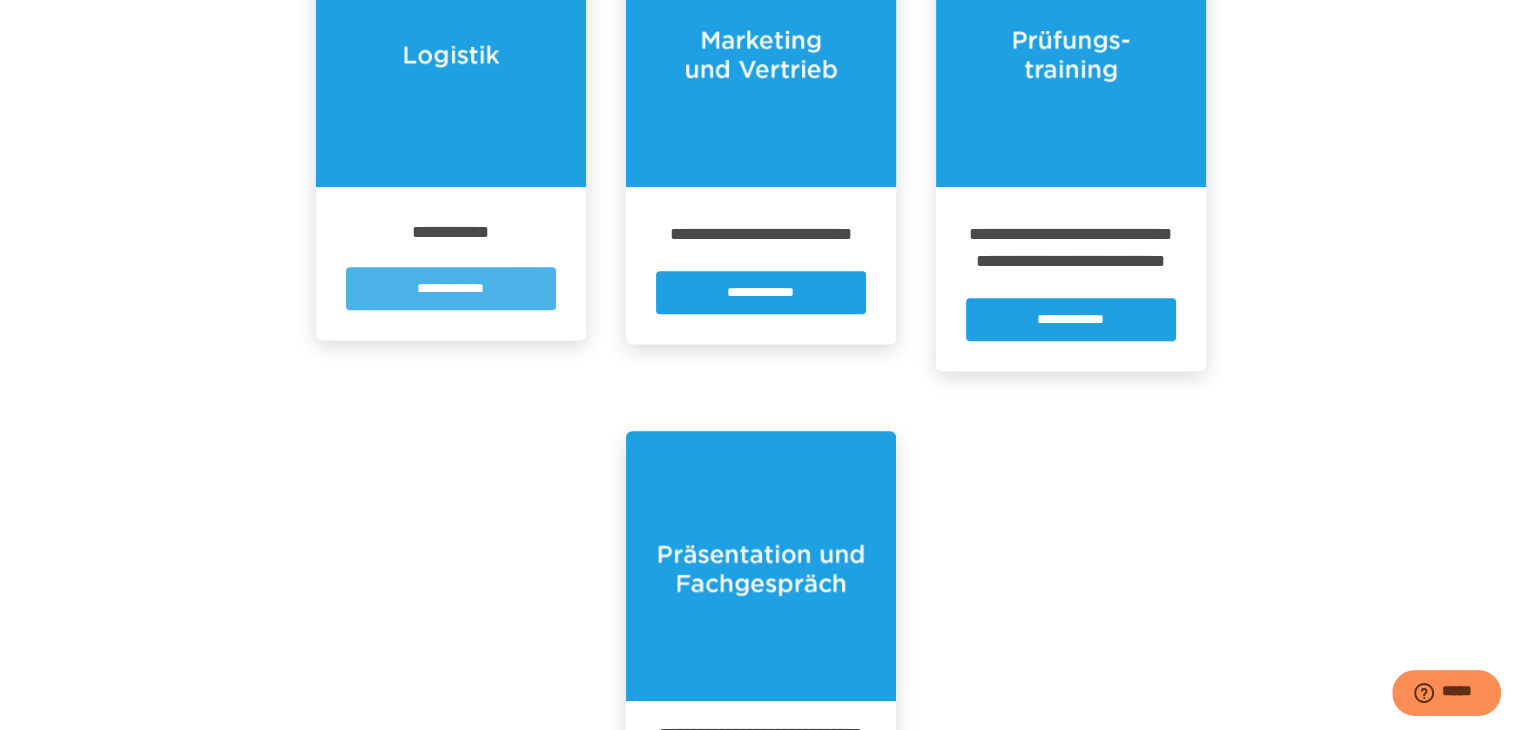 click on "**********" at bounding box center (451, 288) 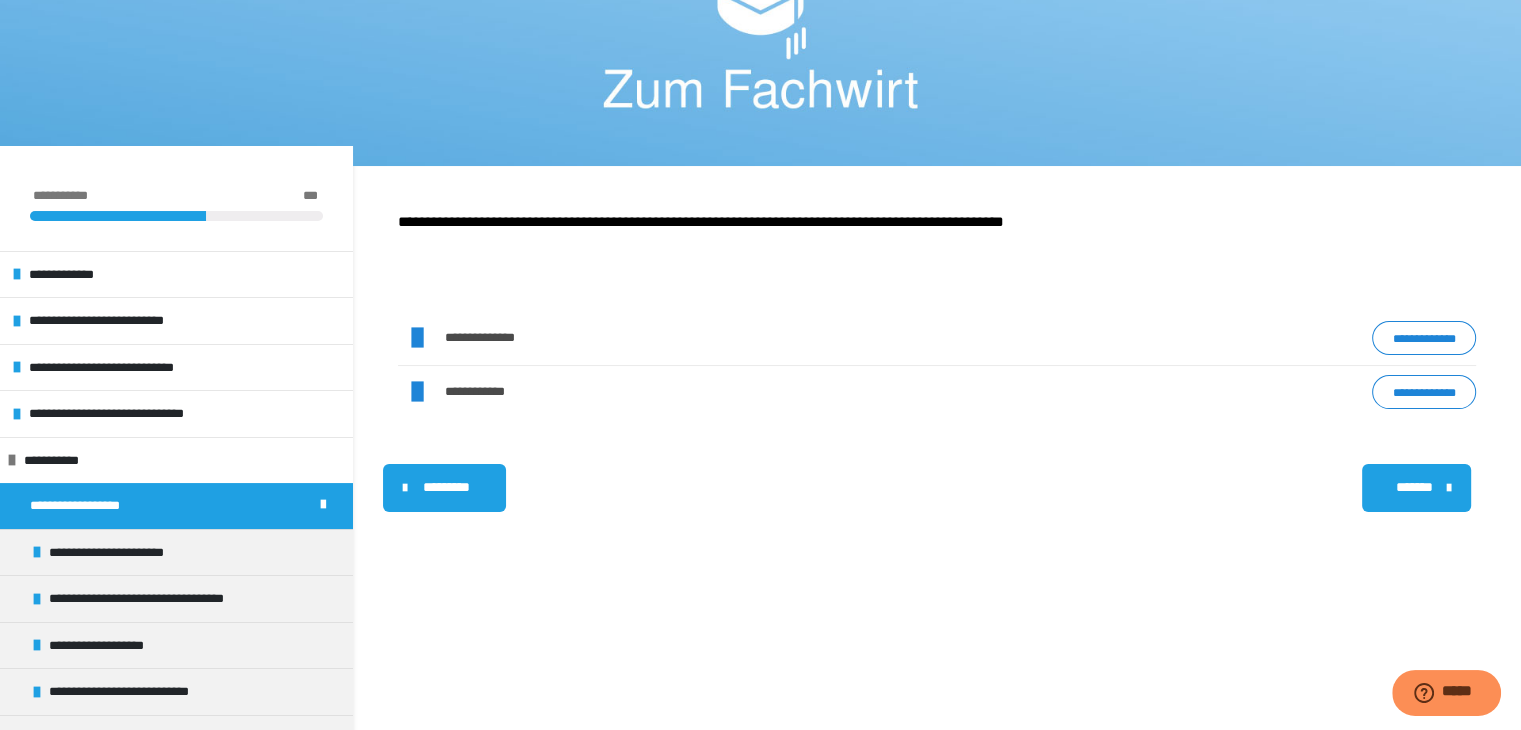 scroll, scrollTop: 340, scrollLeft: 0, axis: vertical 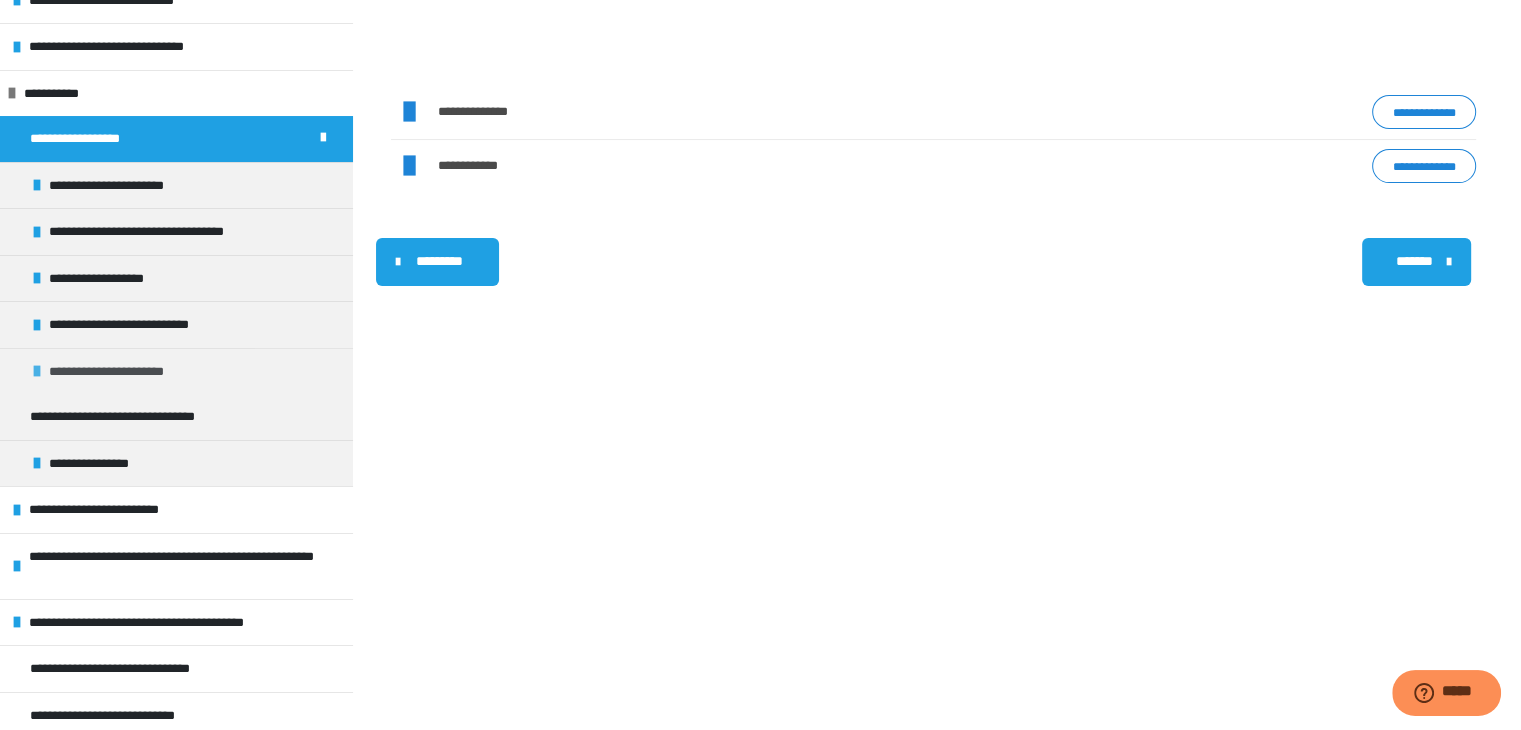 click on "**********" at bounding box center (122, 372) 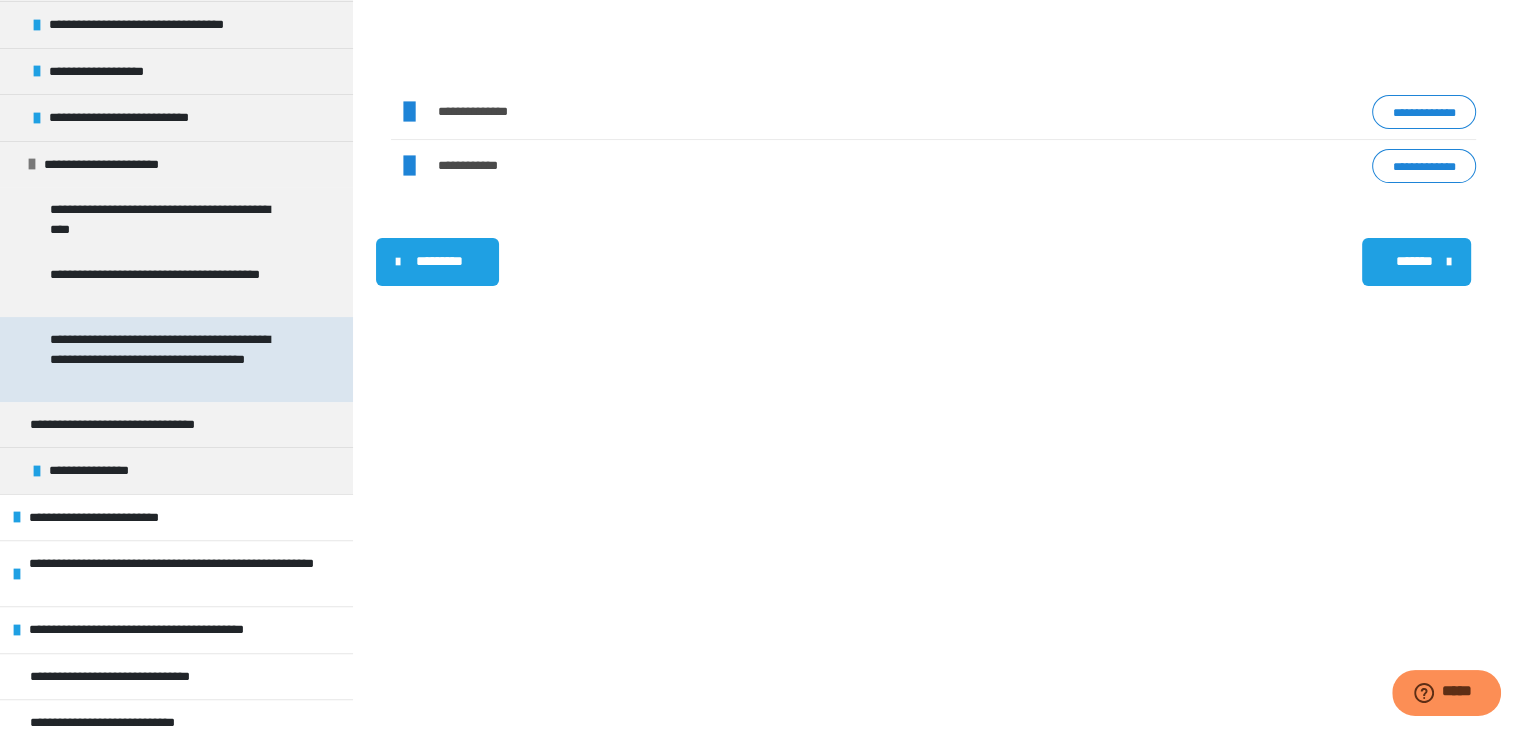 scroll, scrollTop: 436, scrollLeft: 0, axis: vertical 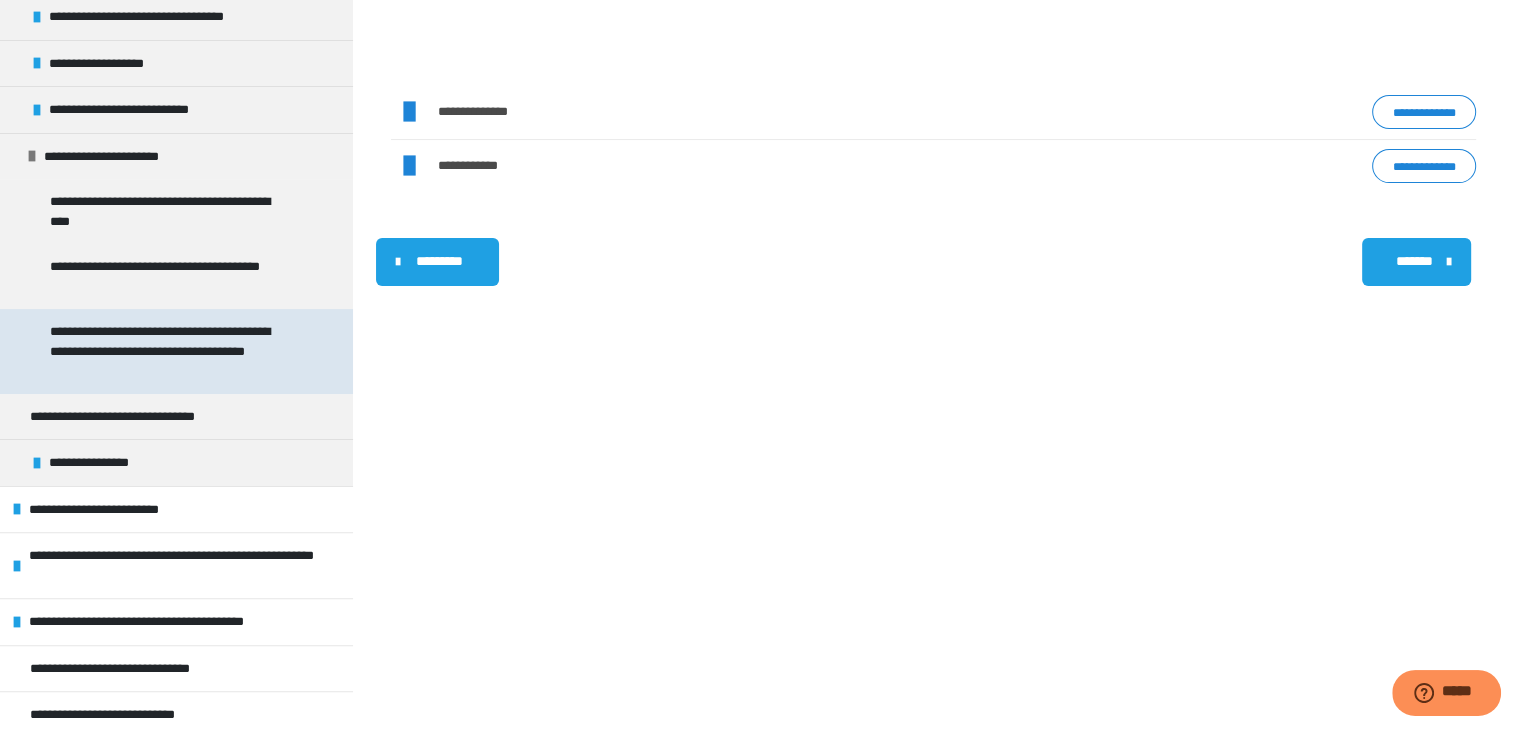 click on "**********" at bounding box center [171, 351] 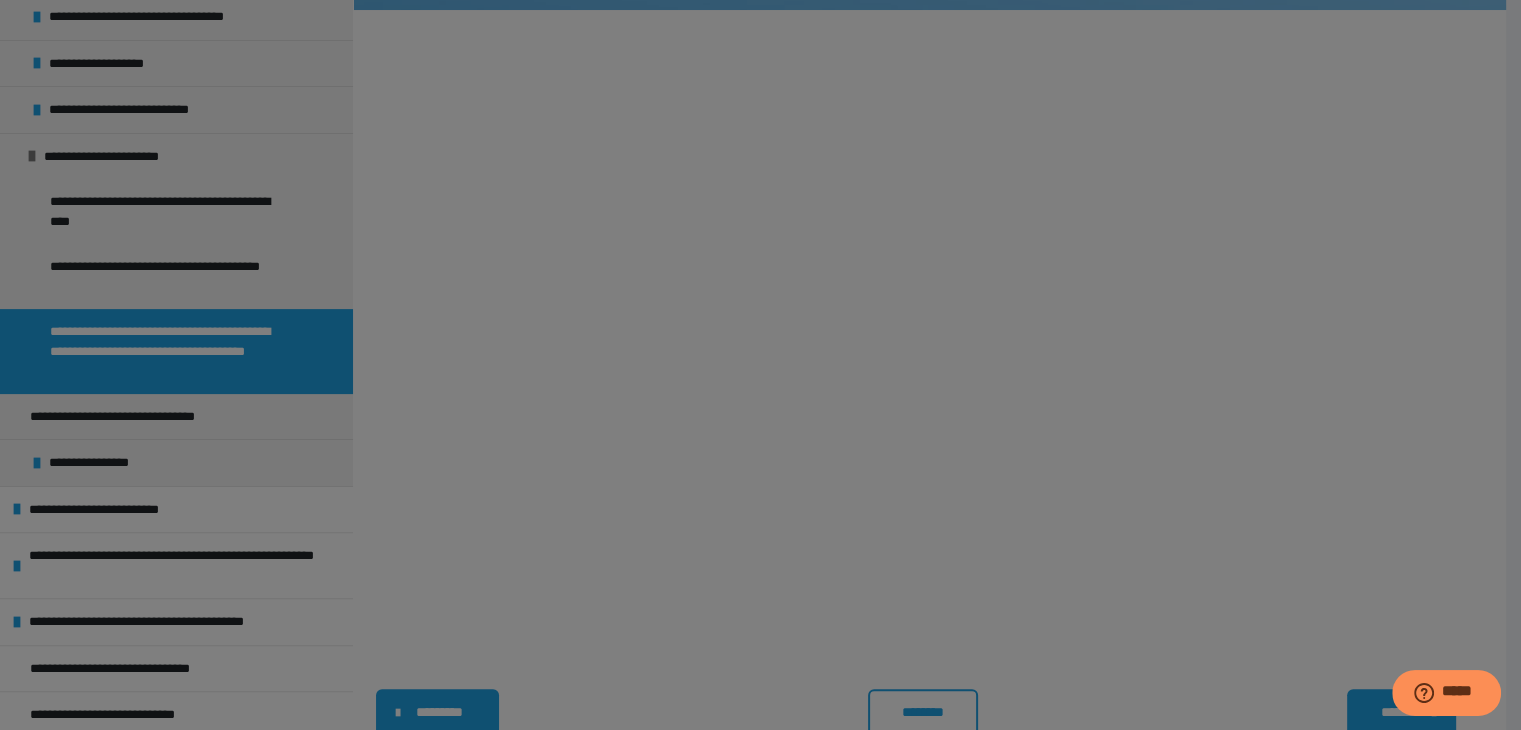 click on "**********" at bounding box center [760, 365] 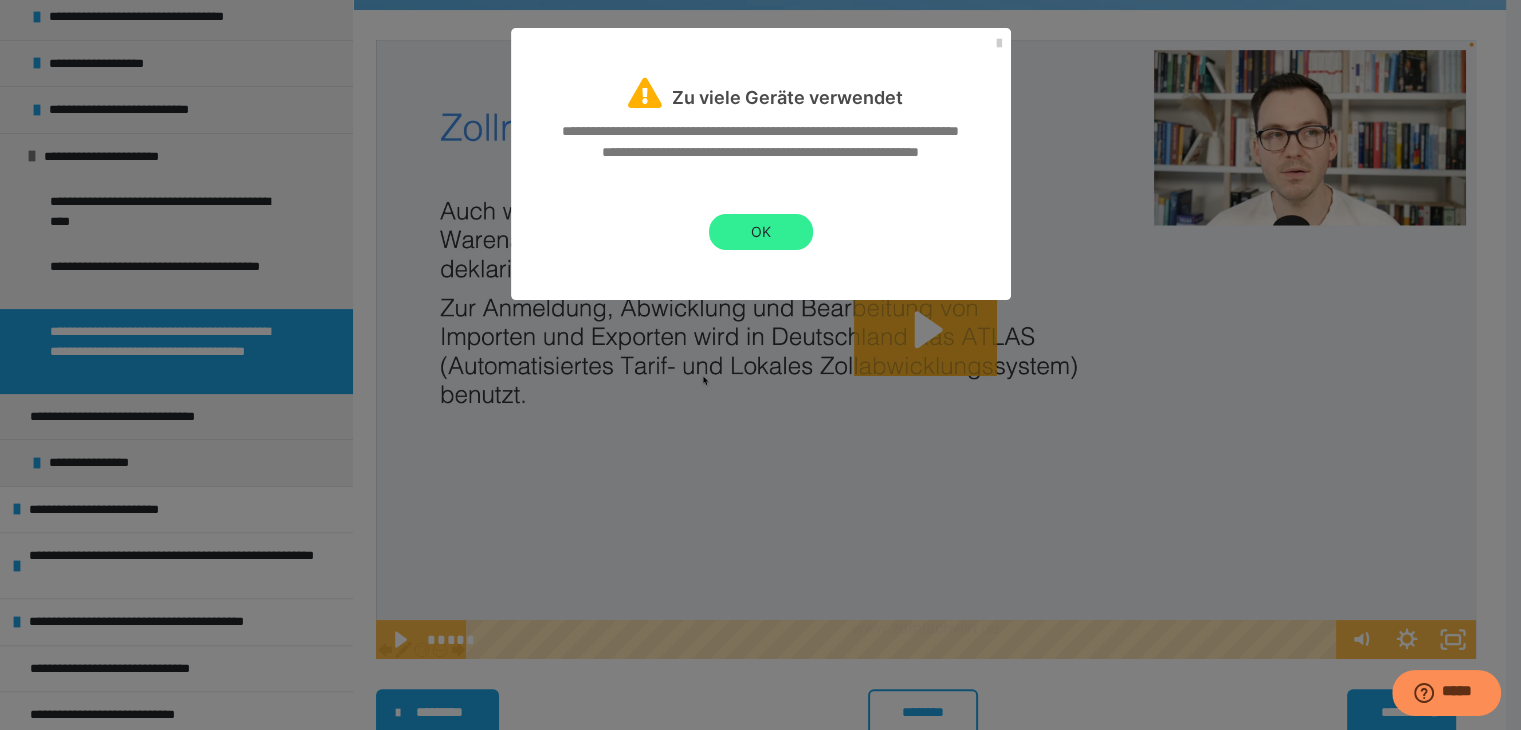 click on "OK" at bounding box center (761, 232) 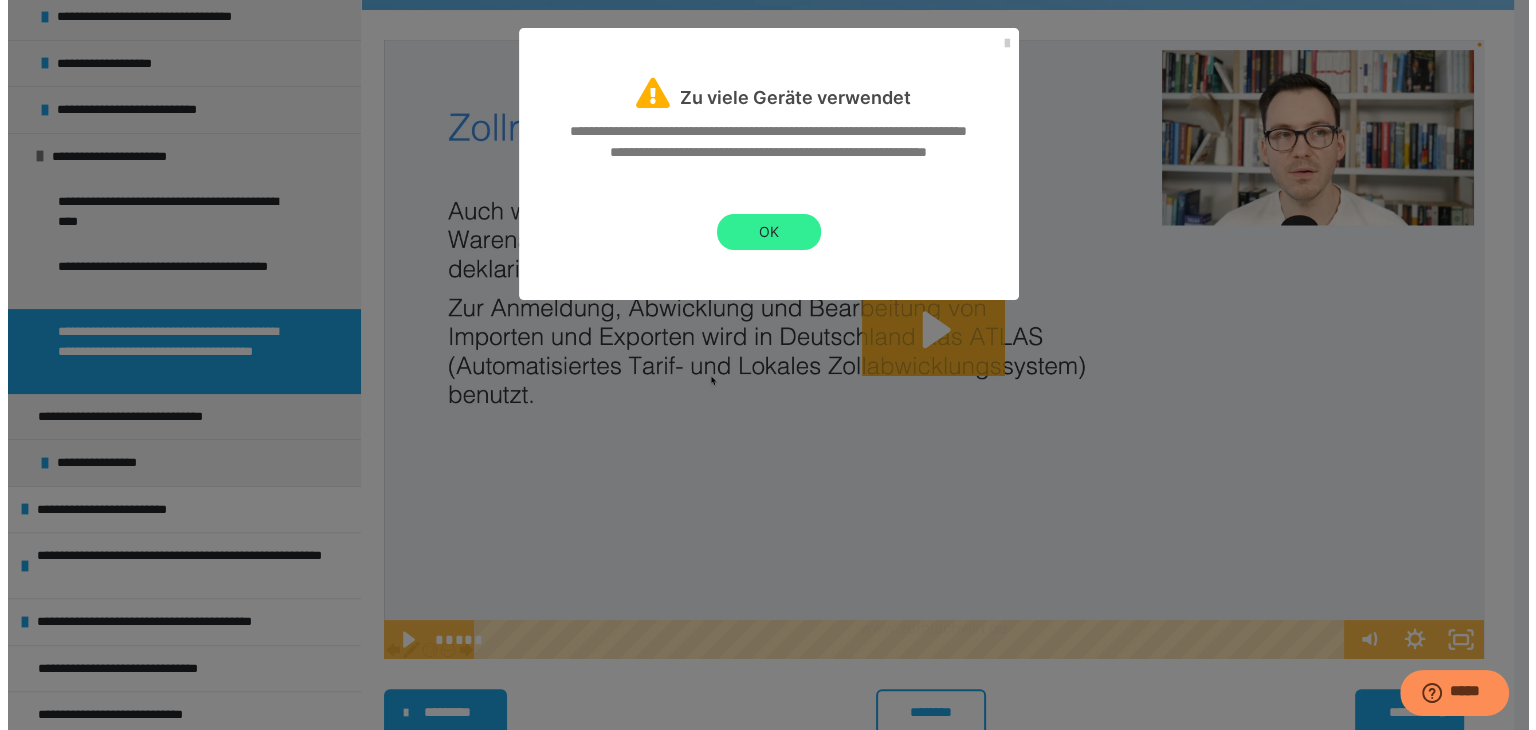 scroll, scrollTop: 0, scrollLeft: 0, axis: both 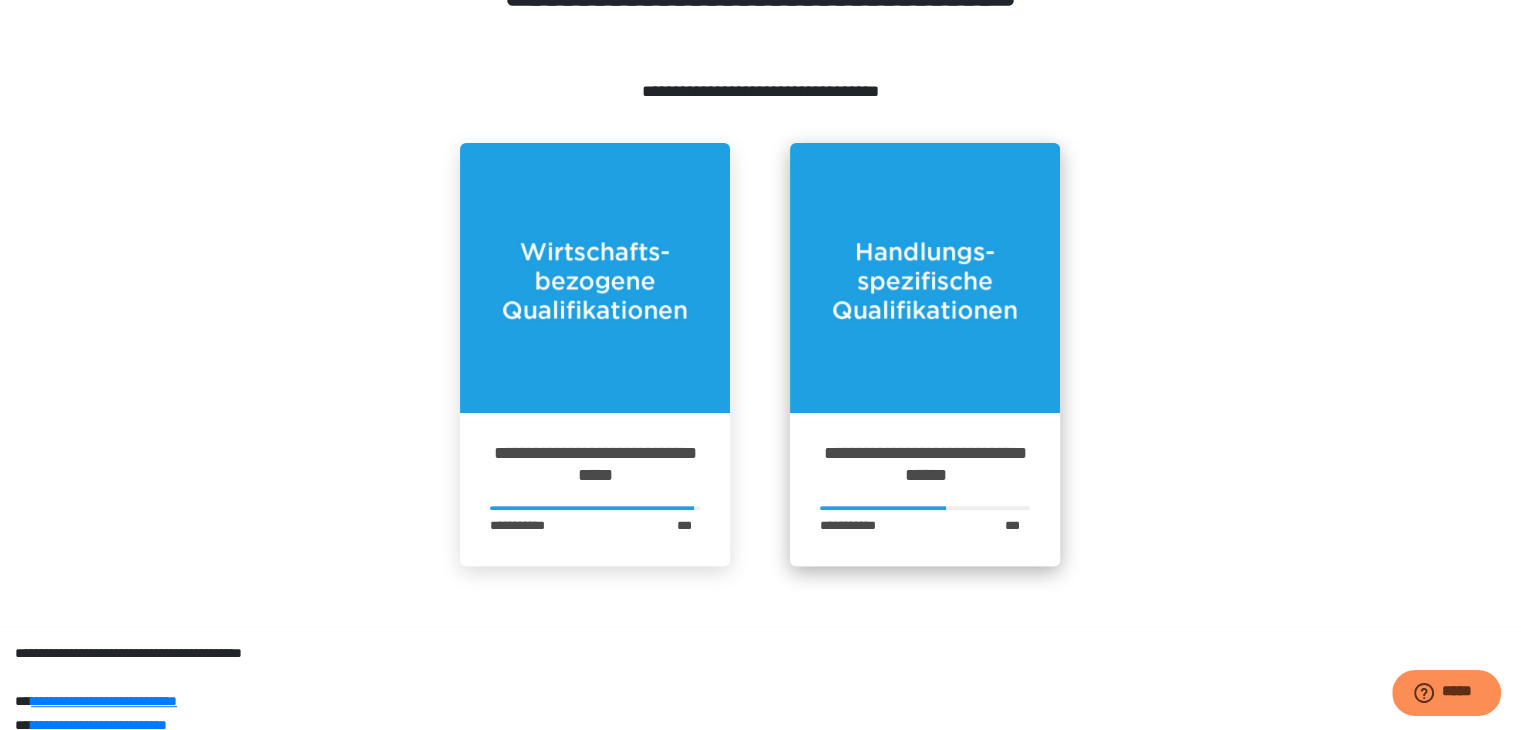 click at bounding box center (925, 278) 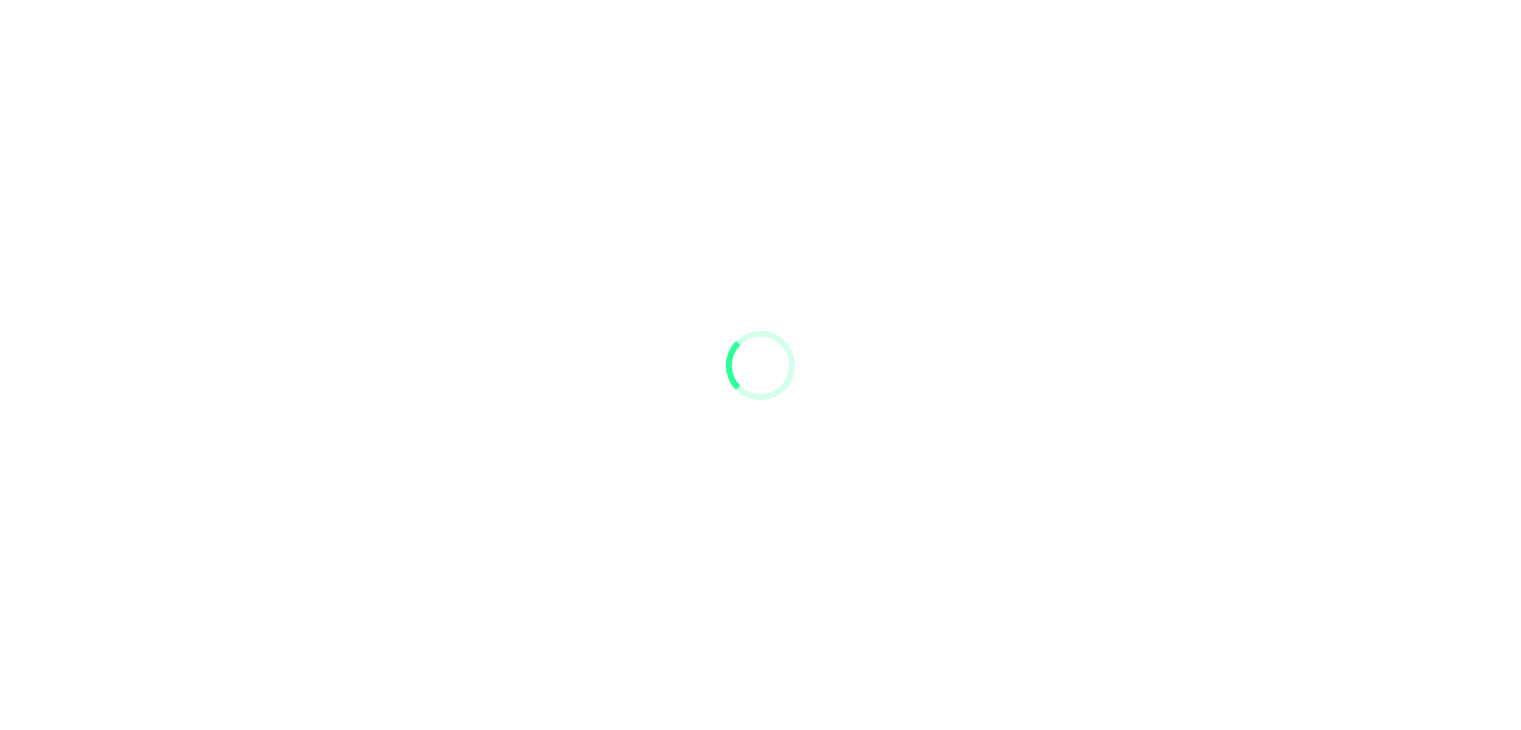 scroll, scrollTop: 0, scrollLeft: 0, axis: both 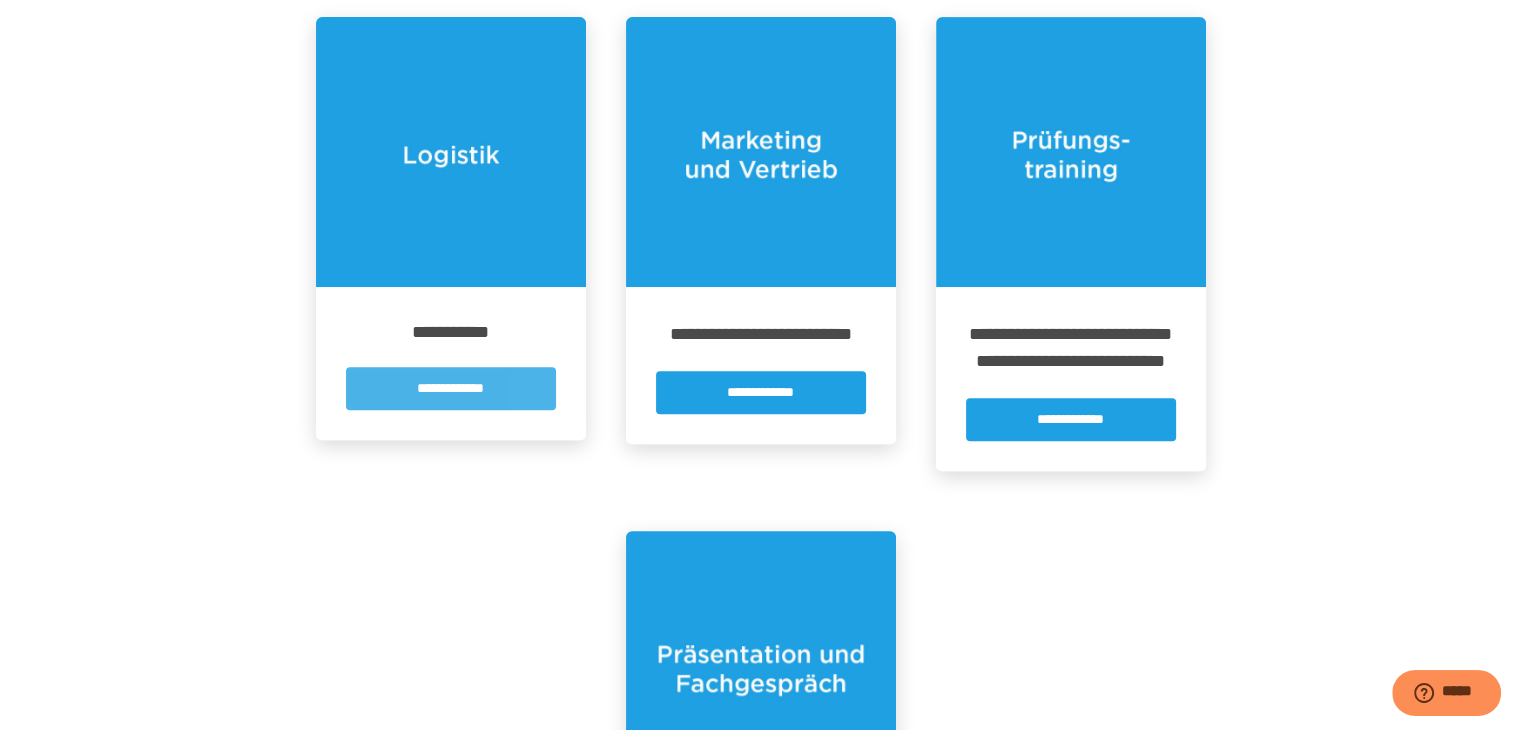 click on "**********" at bounding box center (451, 388) 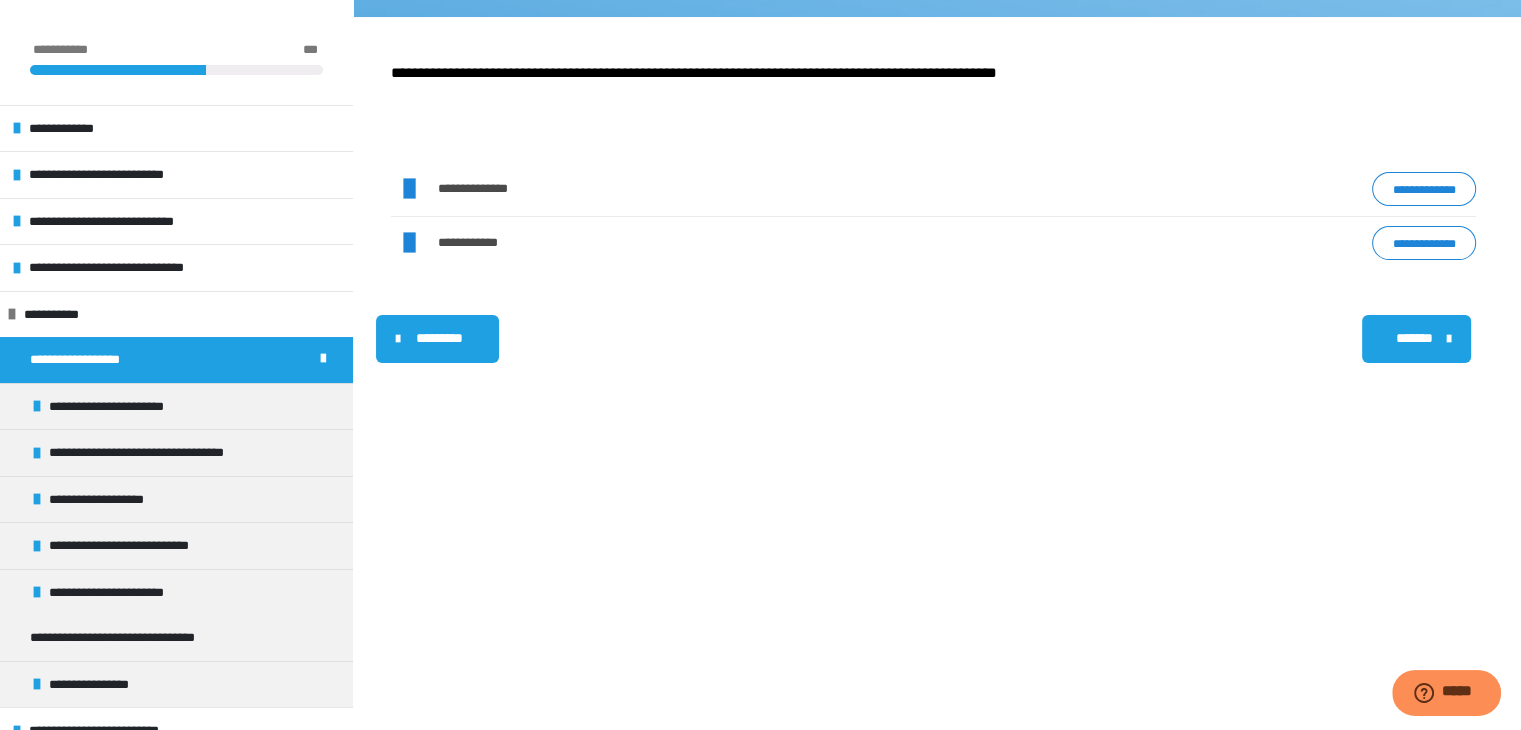scroll, scrollTop: 340, scrollLeft: 0, axis: vertical 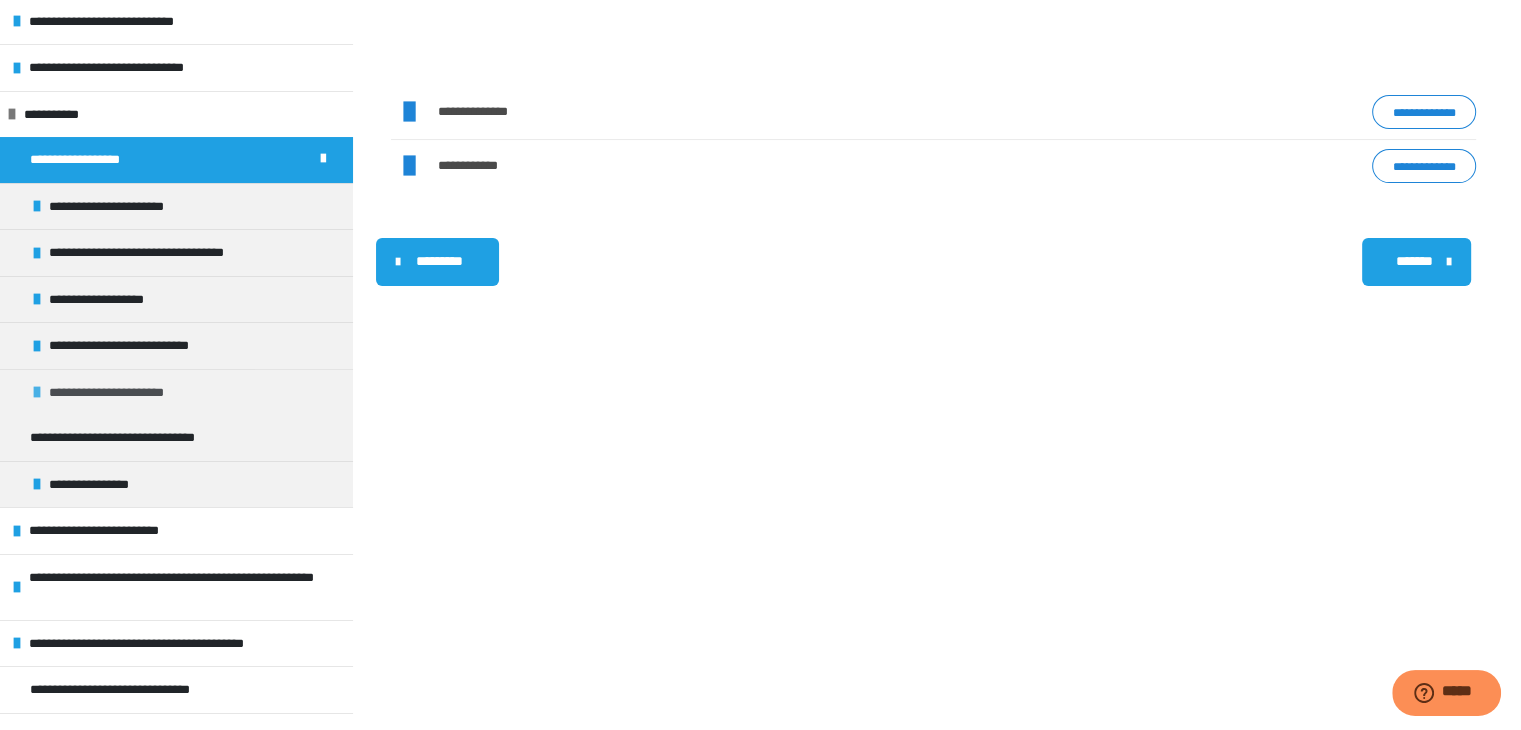click on "**********" at bounding box center [122, 393] 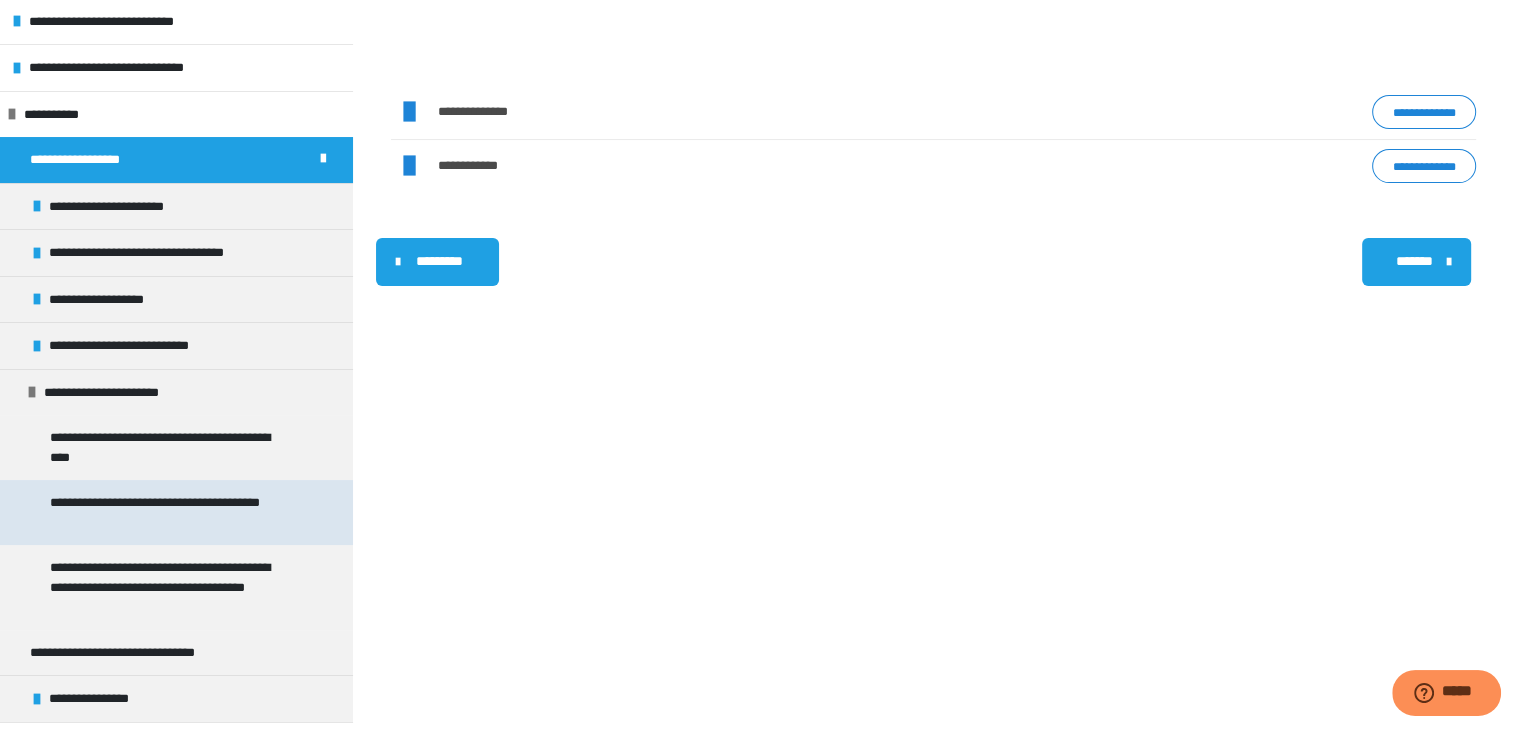 click on "**********" at bounding box center [171, 512] 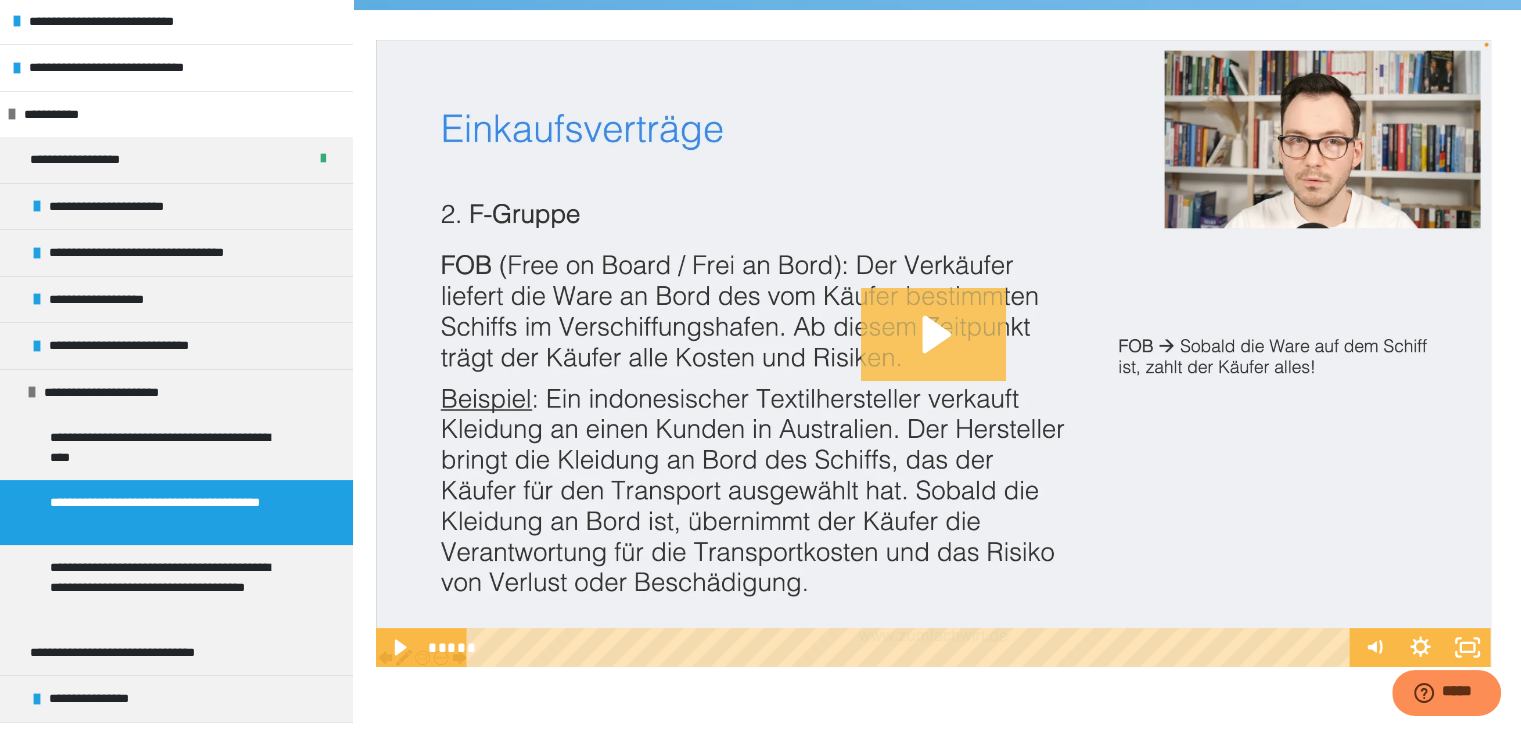 click 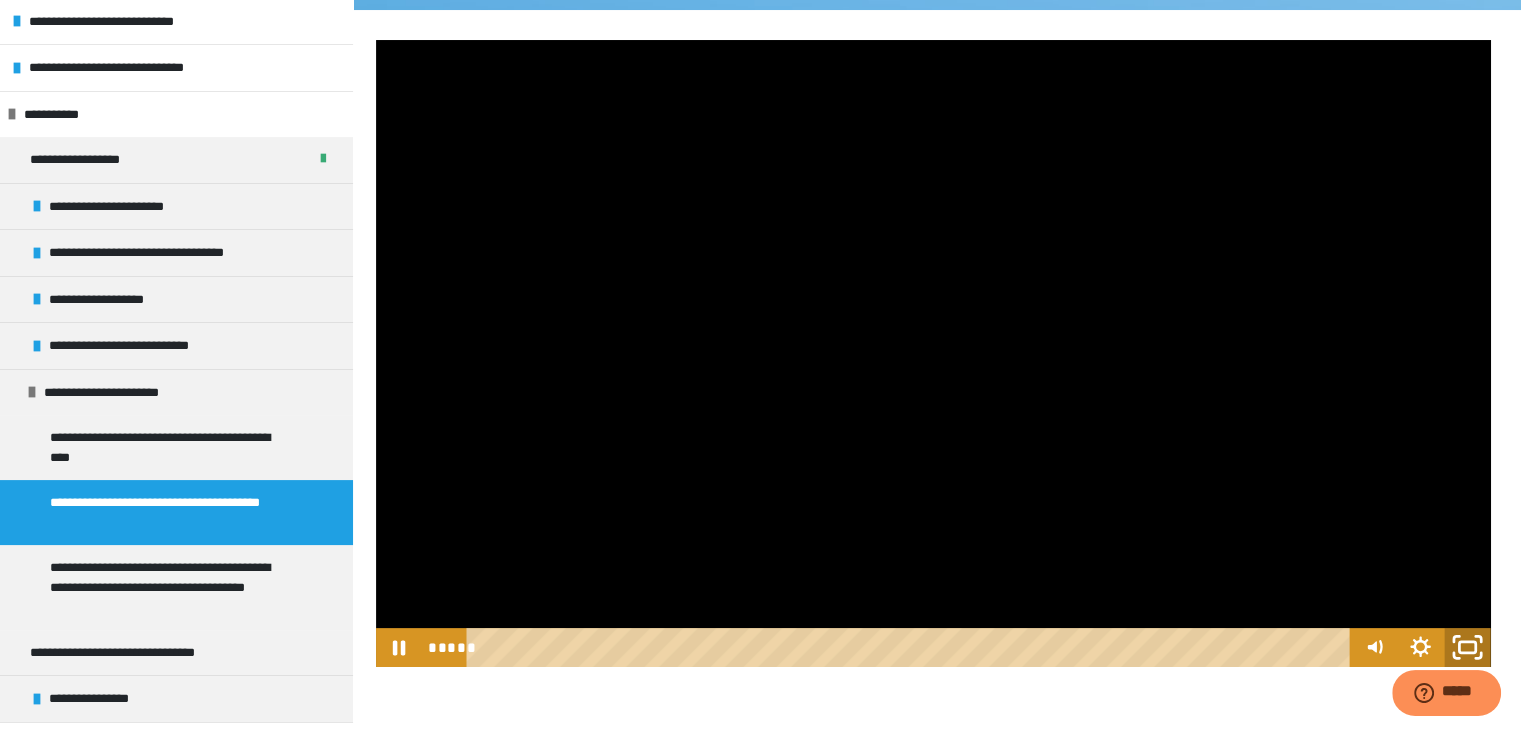 click 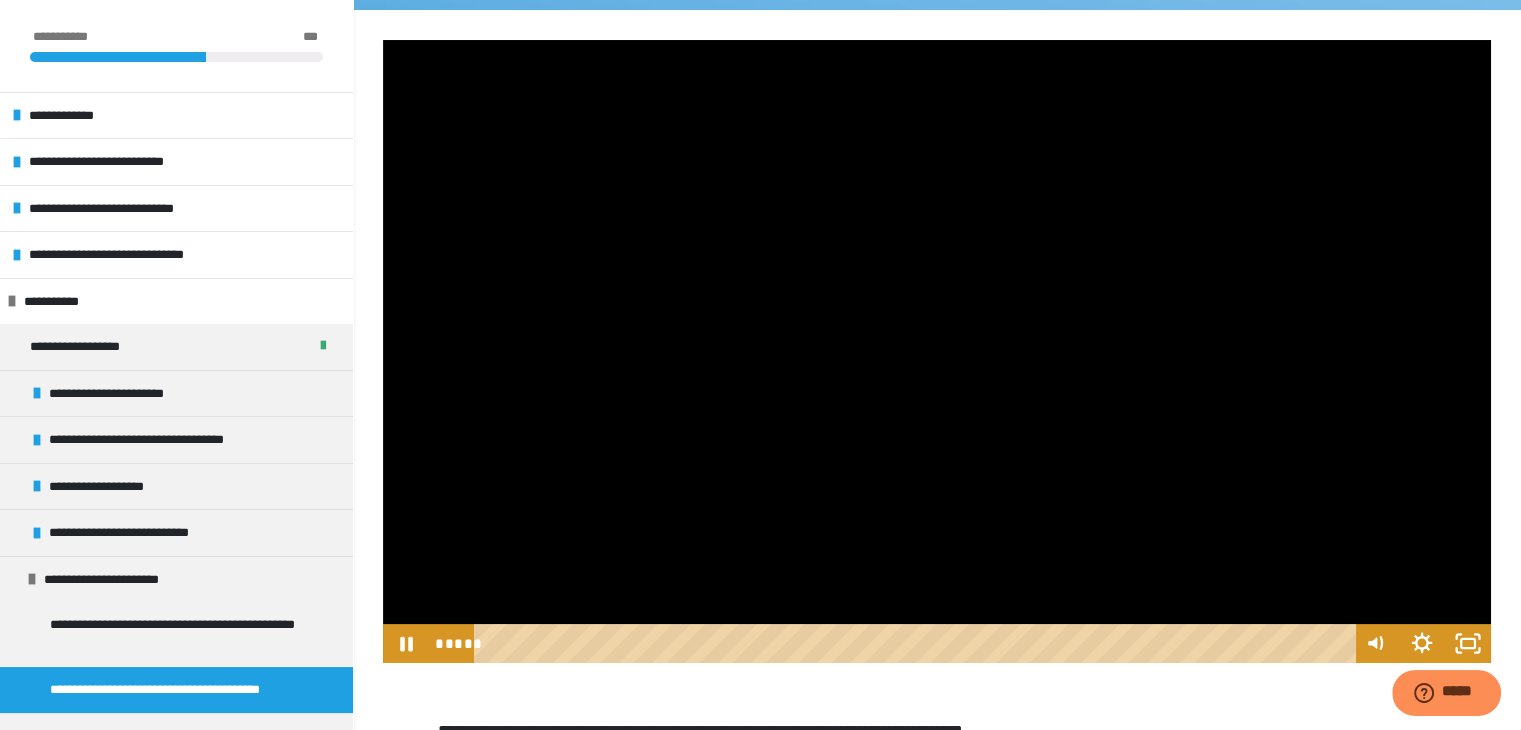 scroll, scrollTop: 0, scrollLeft: 0, axis: both 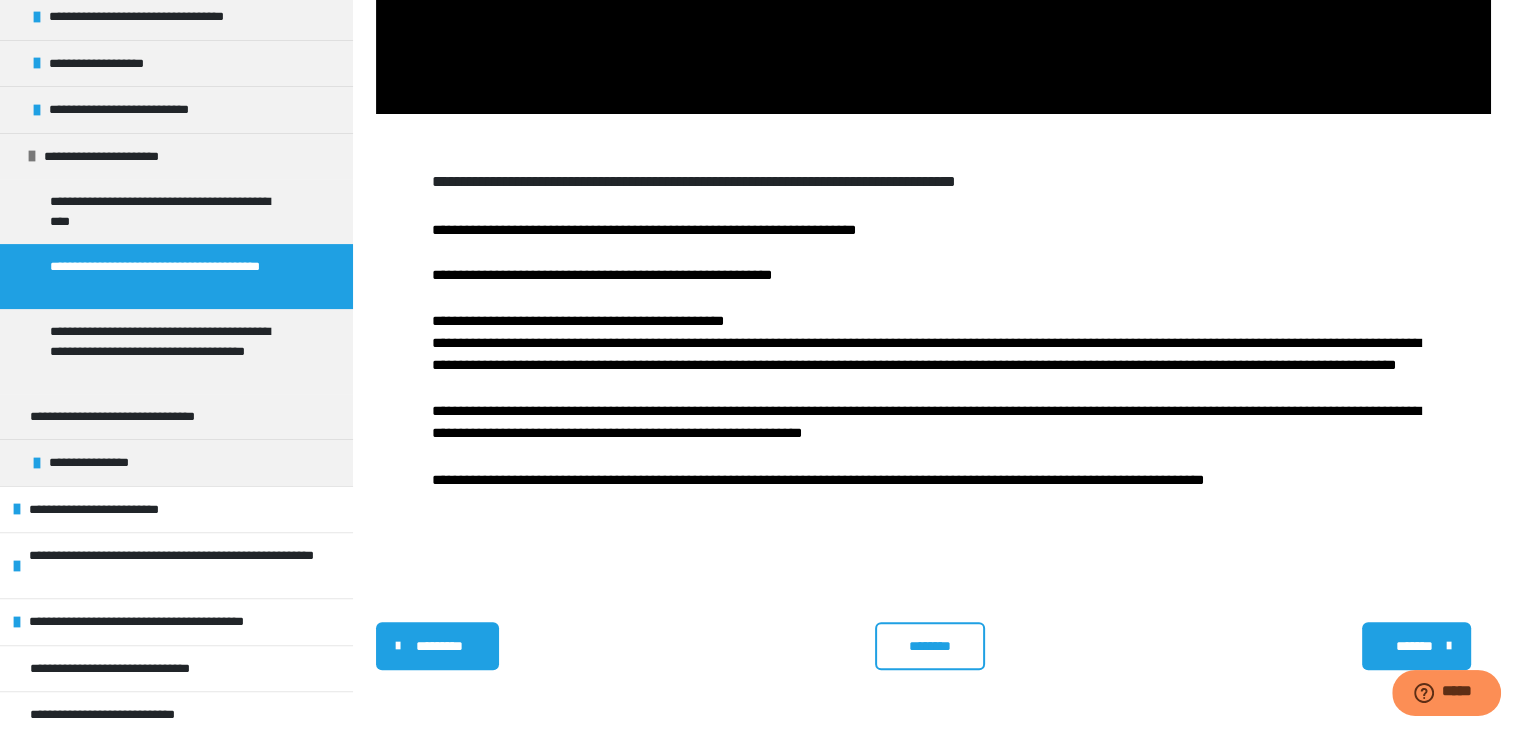 click on "**********" at bounding box center (933, 353) 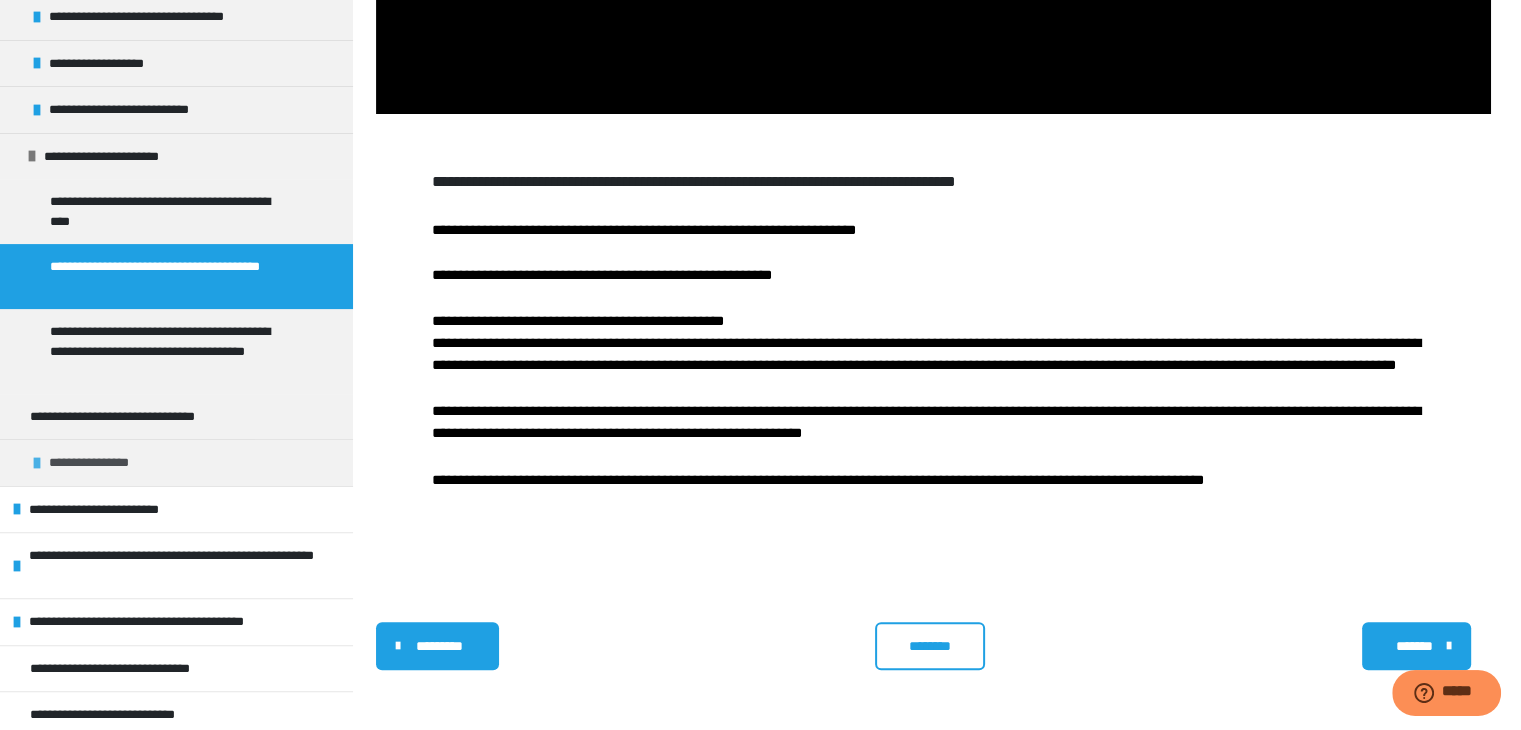 click on "**********" at bounding box center (176, 462) 